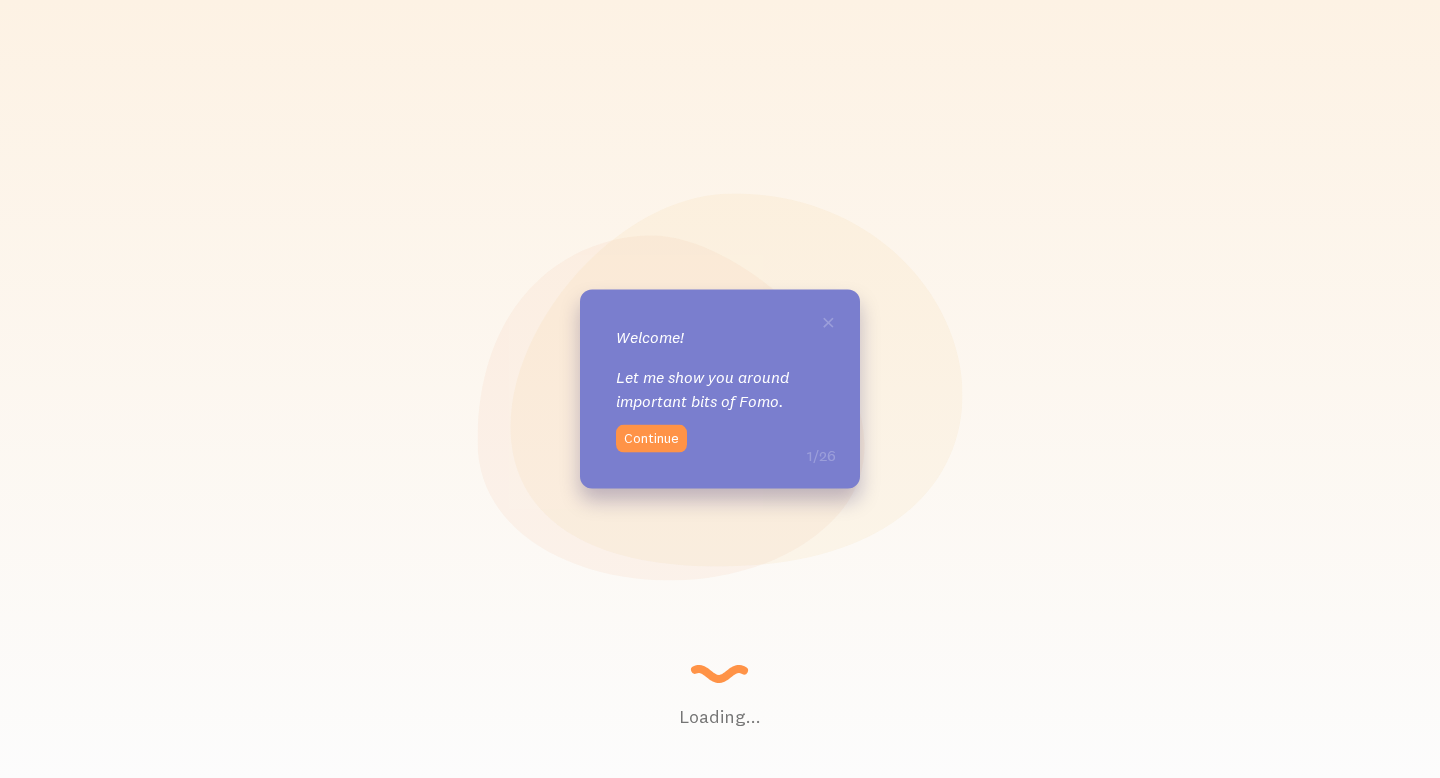 scroll, scrollTop: 0, scrollLeft: 0, axis: both 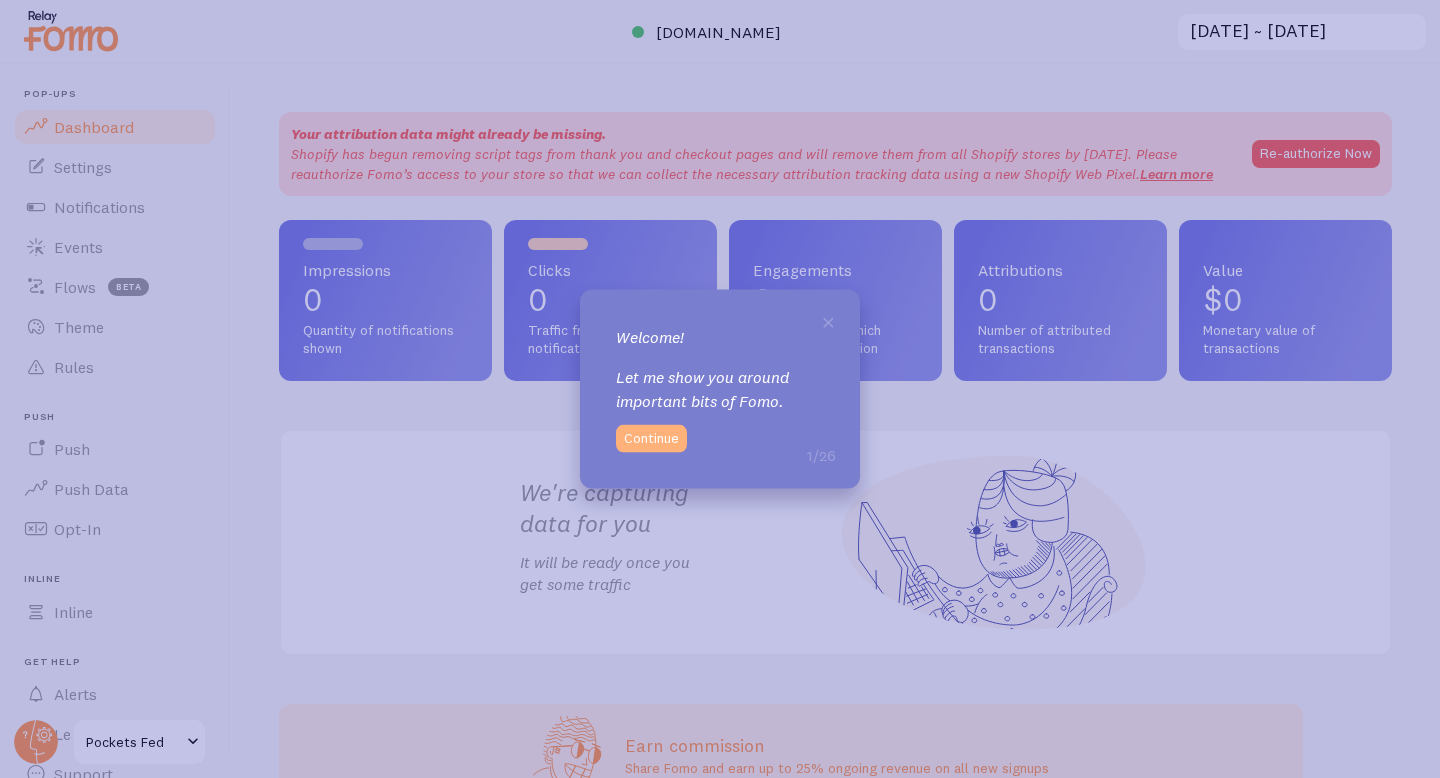 click on "Continue" at bounding box center [651, 438] 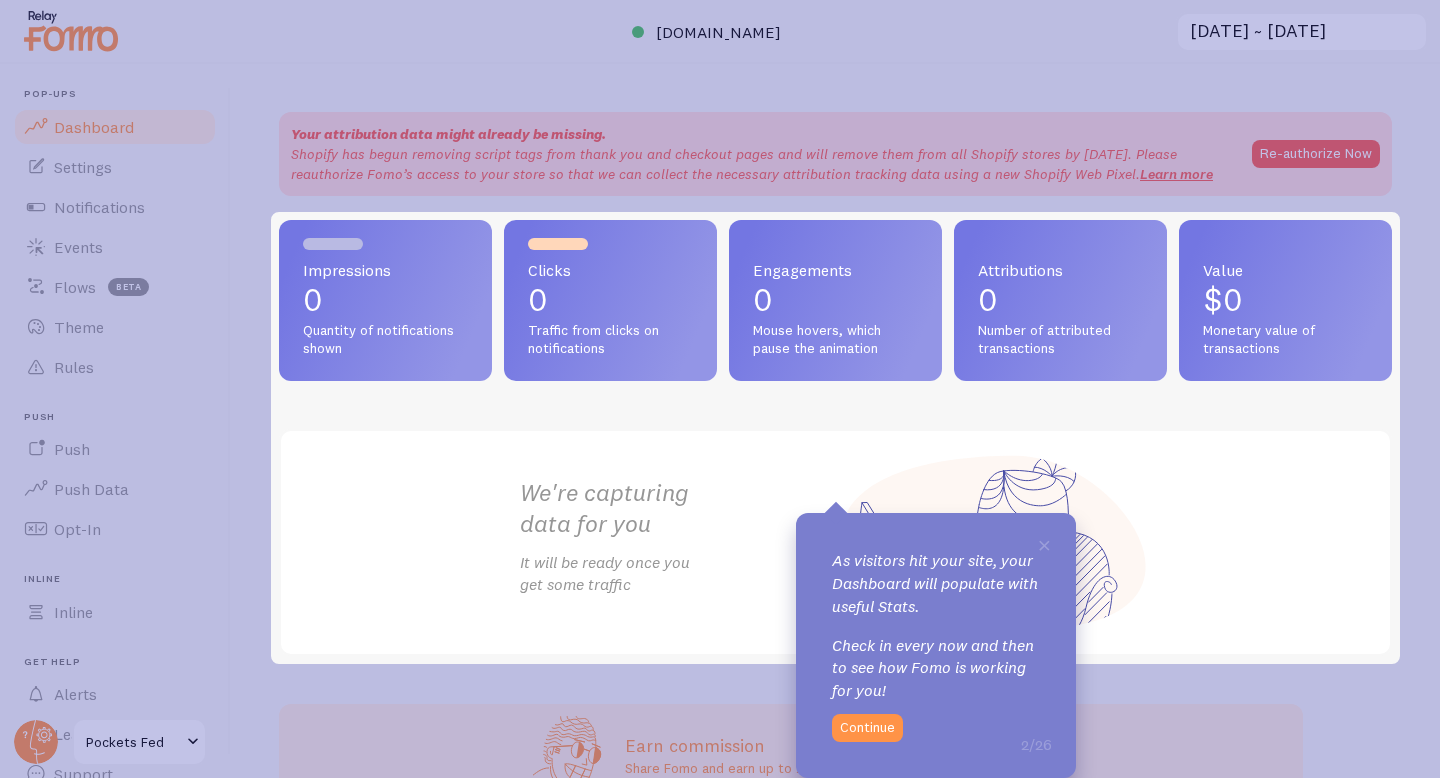 scroll, scrollTop: 0, scrollLeft: 0, axis: both 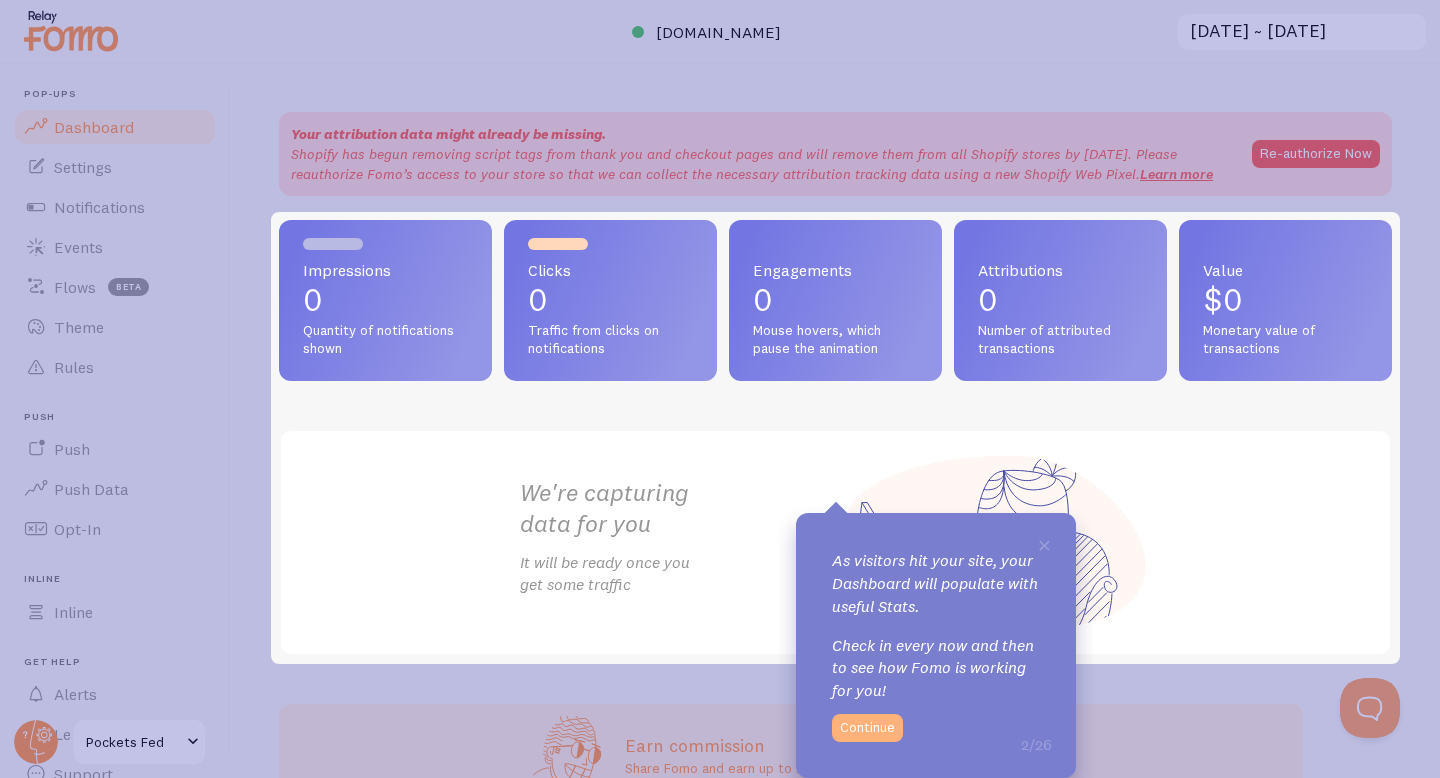 click on "Continue" at bounding box center (867, 728) 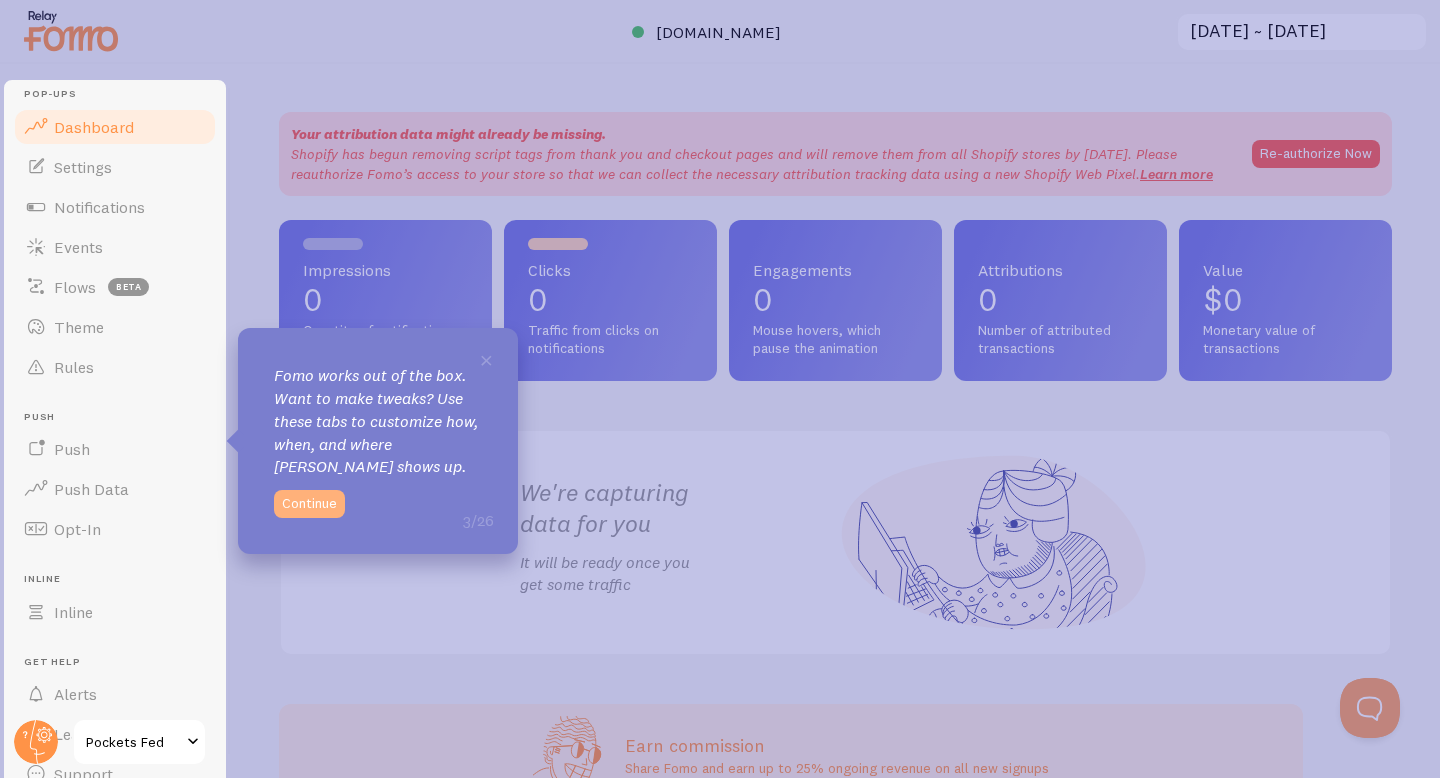 click on "Continue" at bounding box center [309, 504] 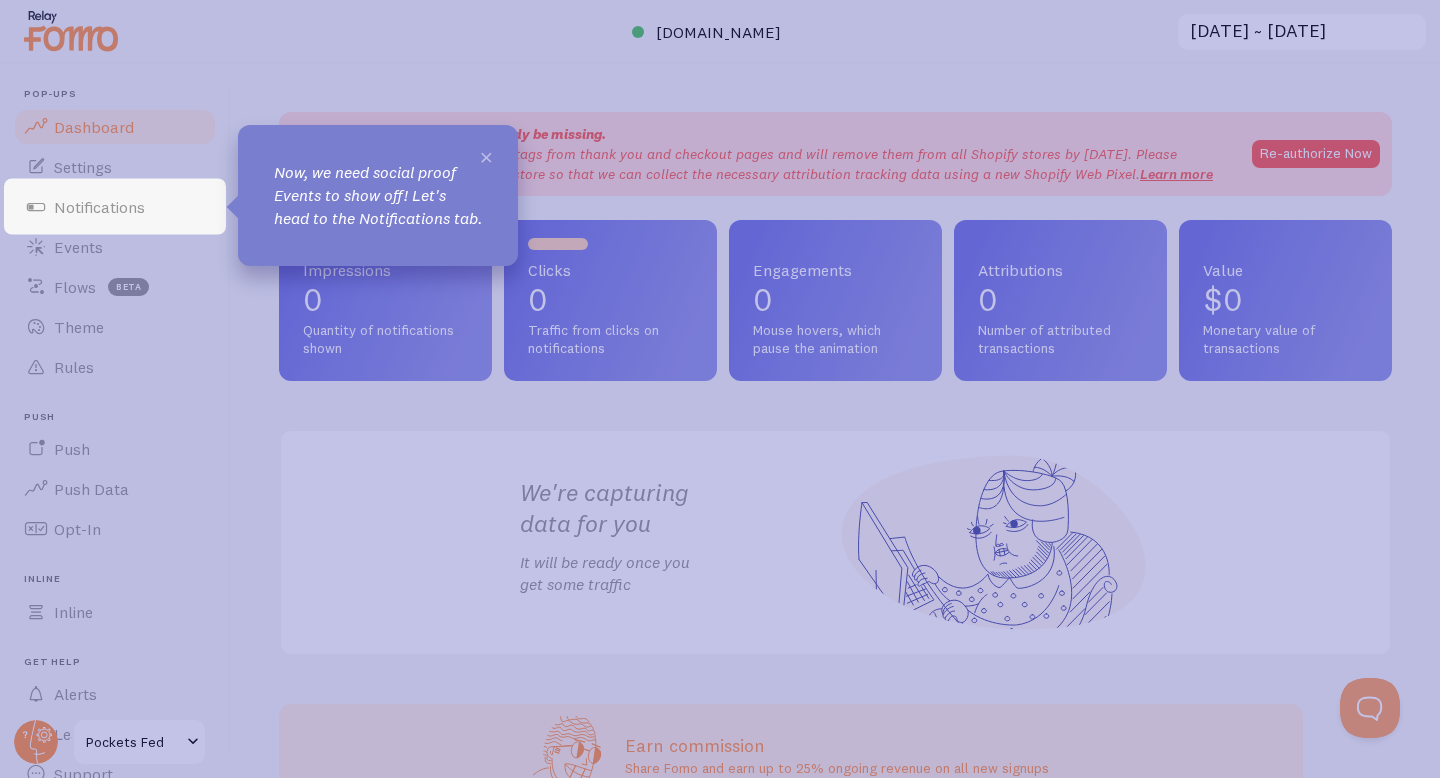 click on "×" at bounding box center [486, 156] 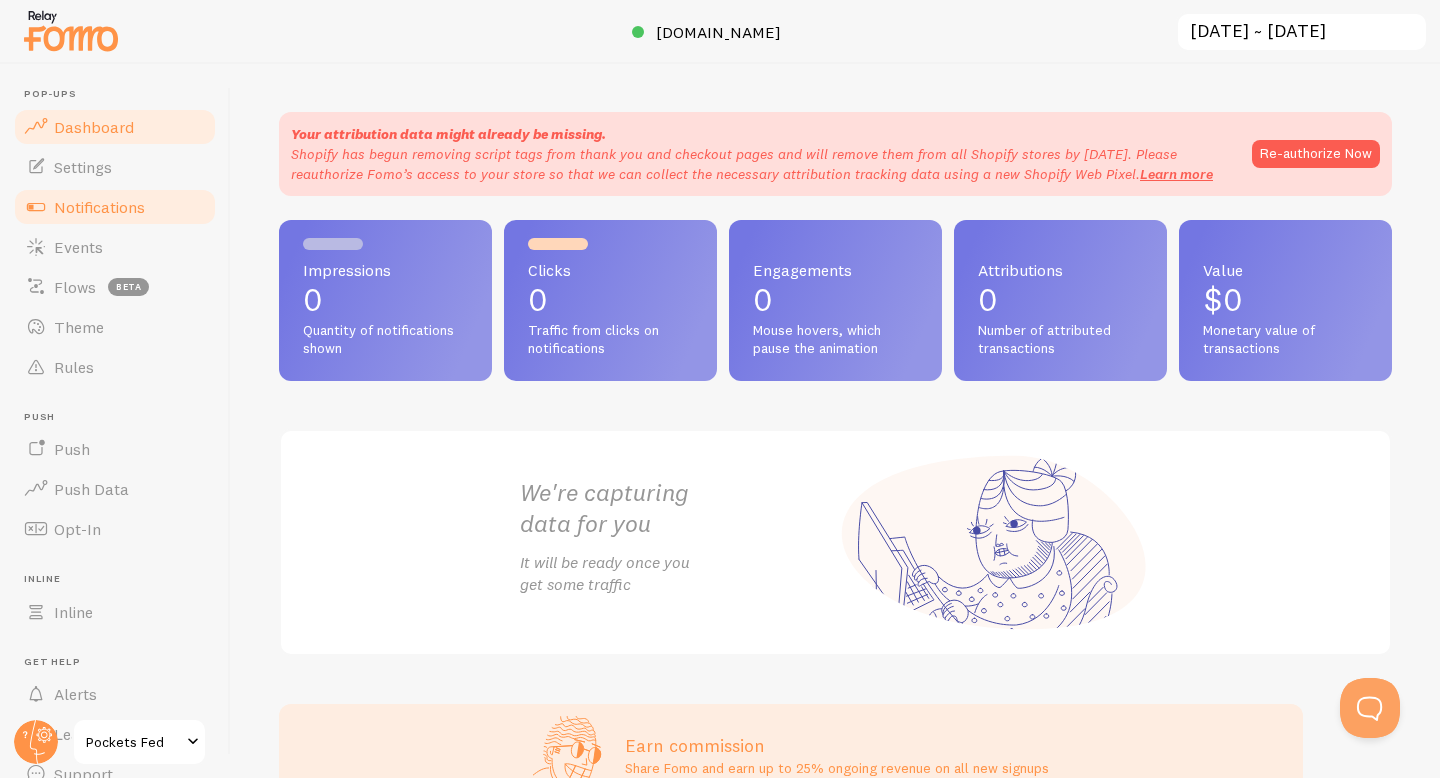 click on "Notifications" at bounding box center (99, 207) 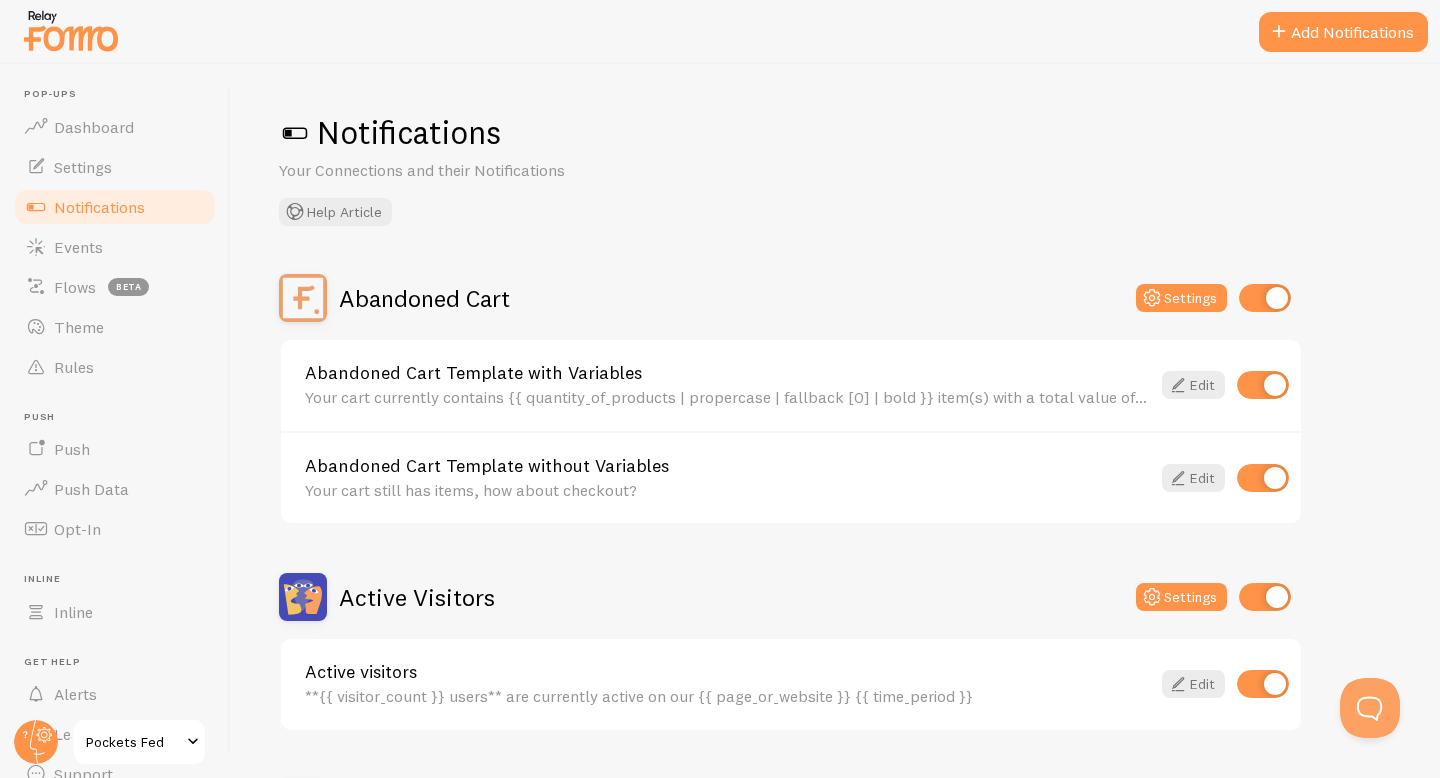 click at bounding box center [1265, 298] 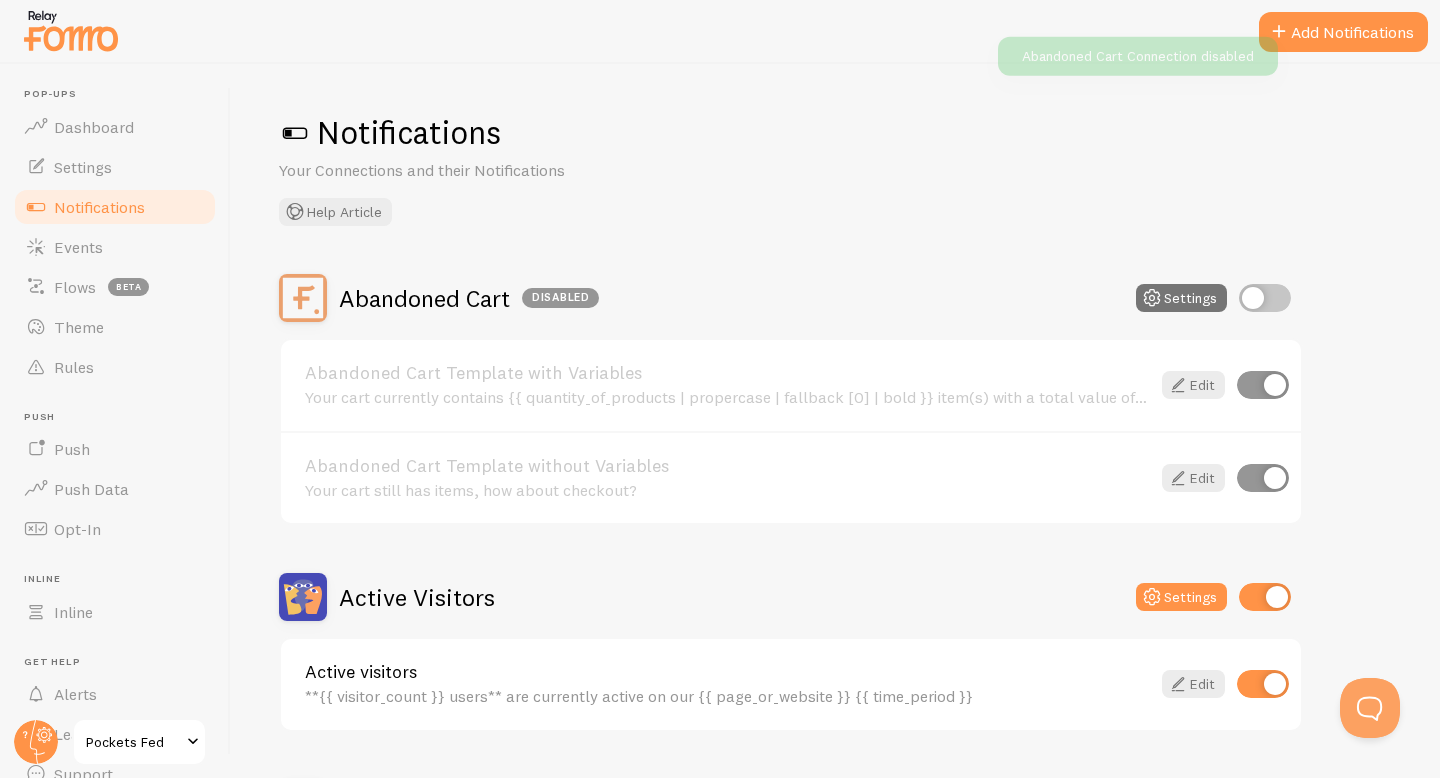 click at bounding box center [1263, 385] 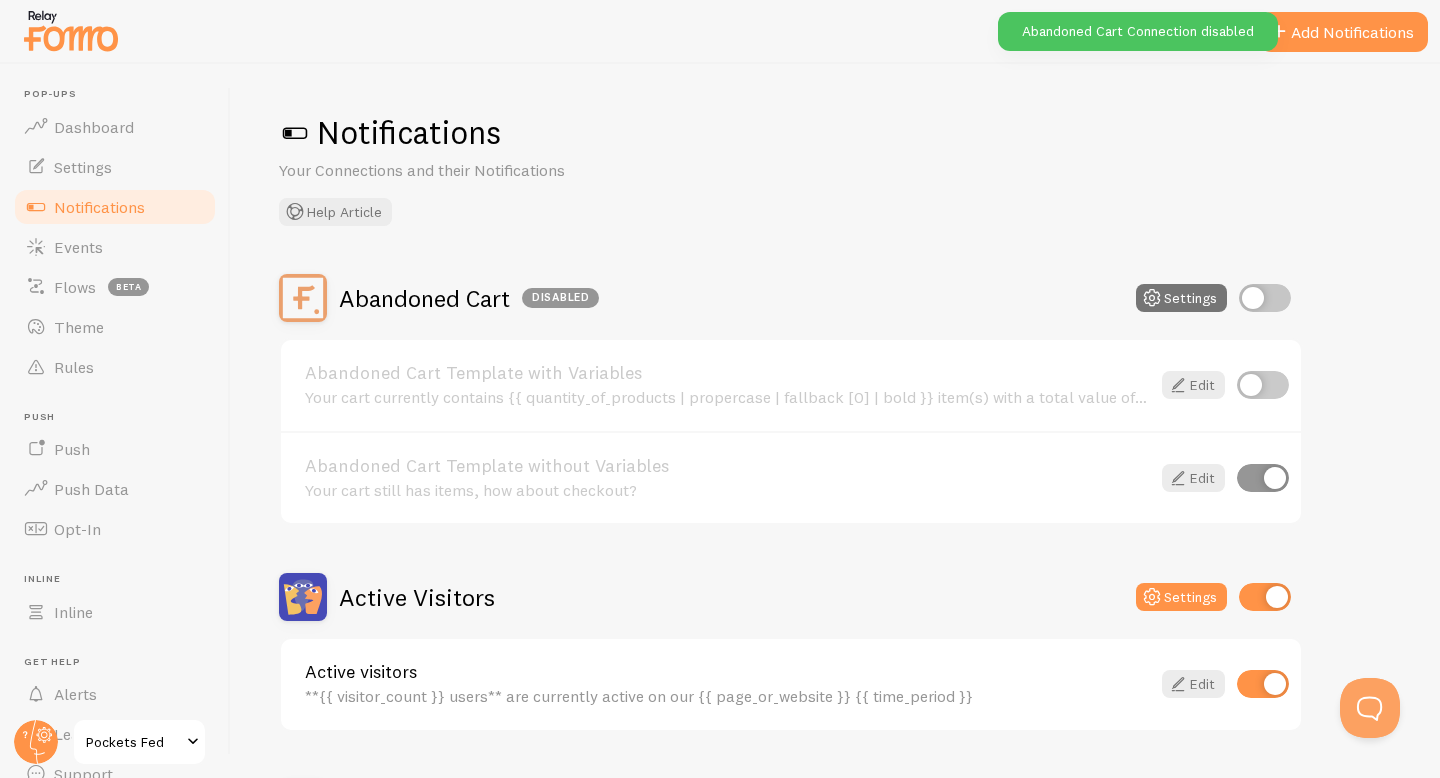 click on "Abandoned Cart Template without Variables
Your cart still has items, how about checkout?
Edit" at bounding box center (791, 477) 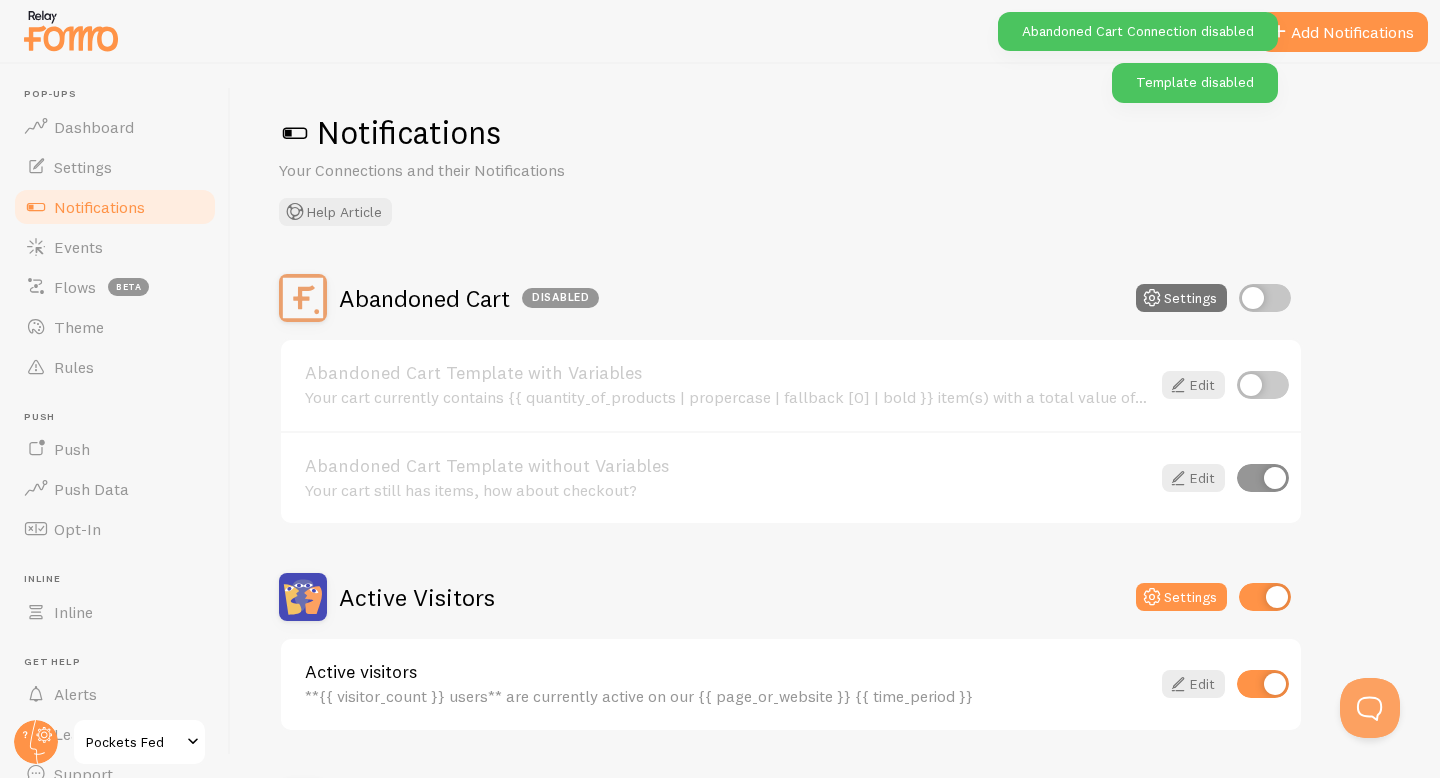 click on "Abandoned Cart Template without Variables
Your cart still has items, how about checkout?
Edit" at bounding box center [791, 477] 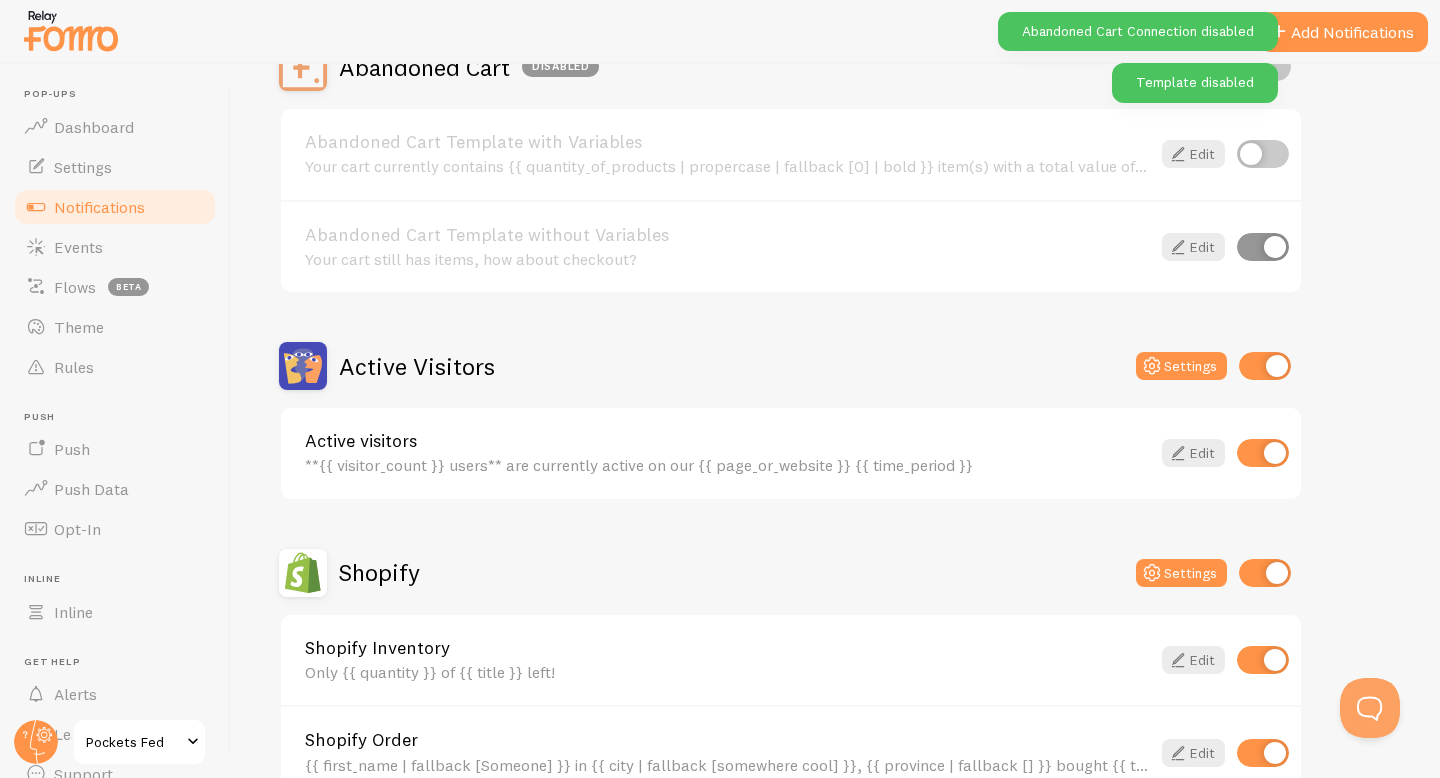 click at bounding box center [1263, 247] 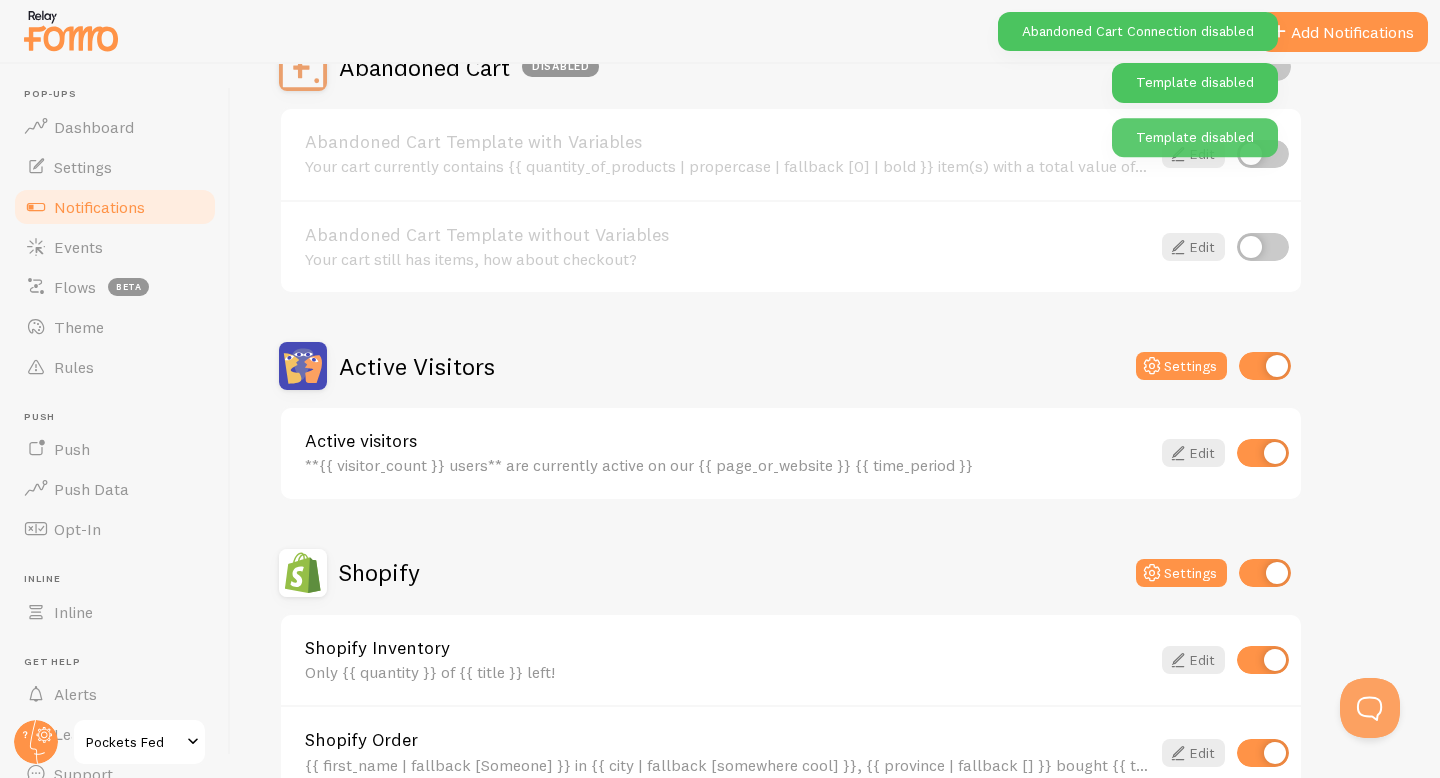 click at bounding box center (1265, 366) 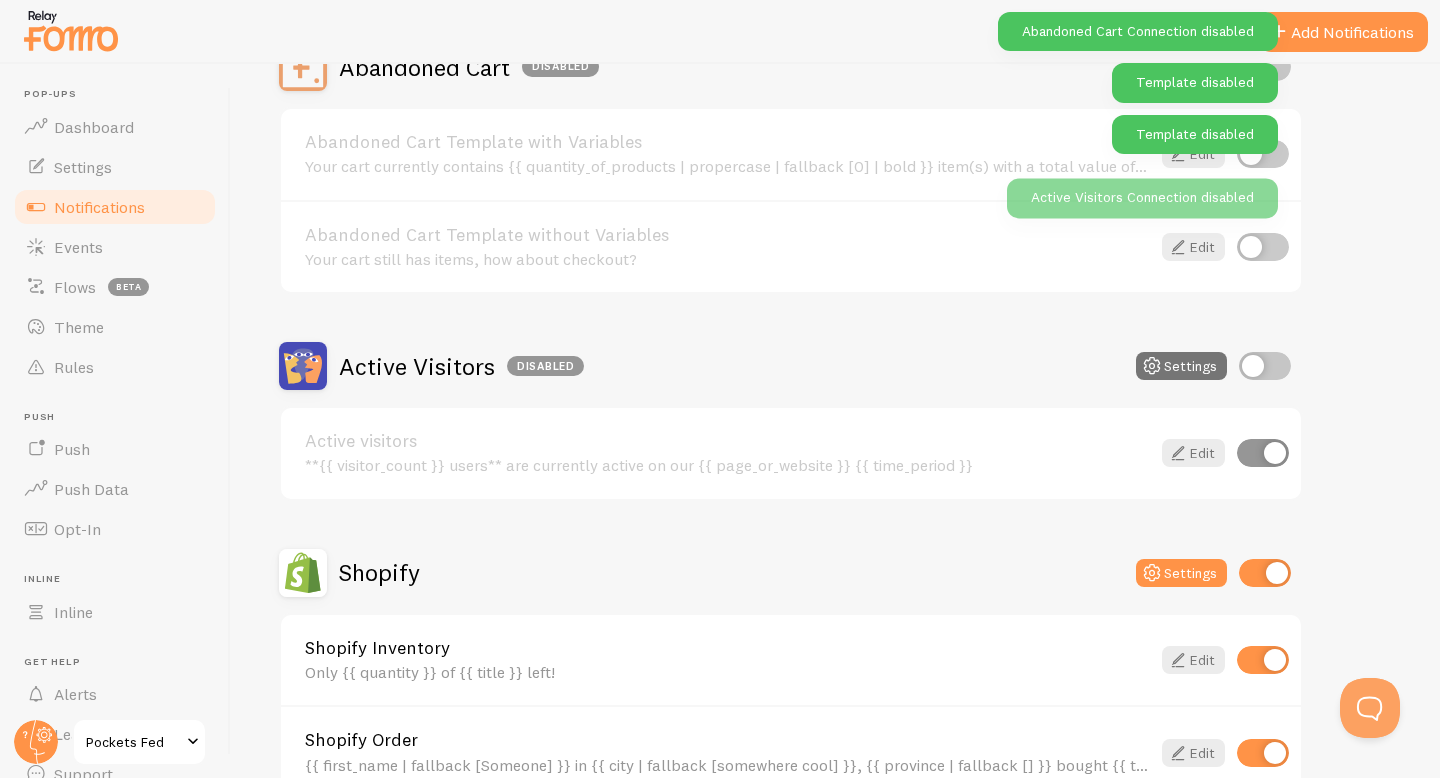 click at bounding box center [1263, 453] 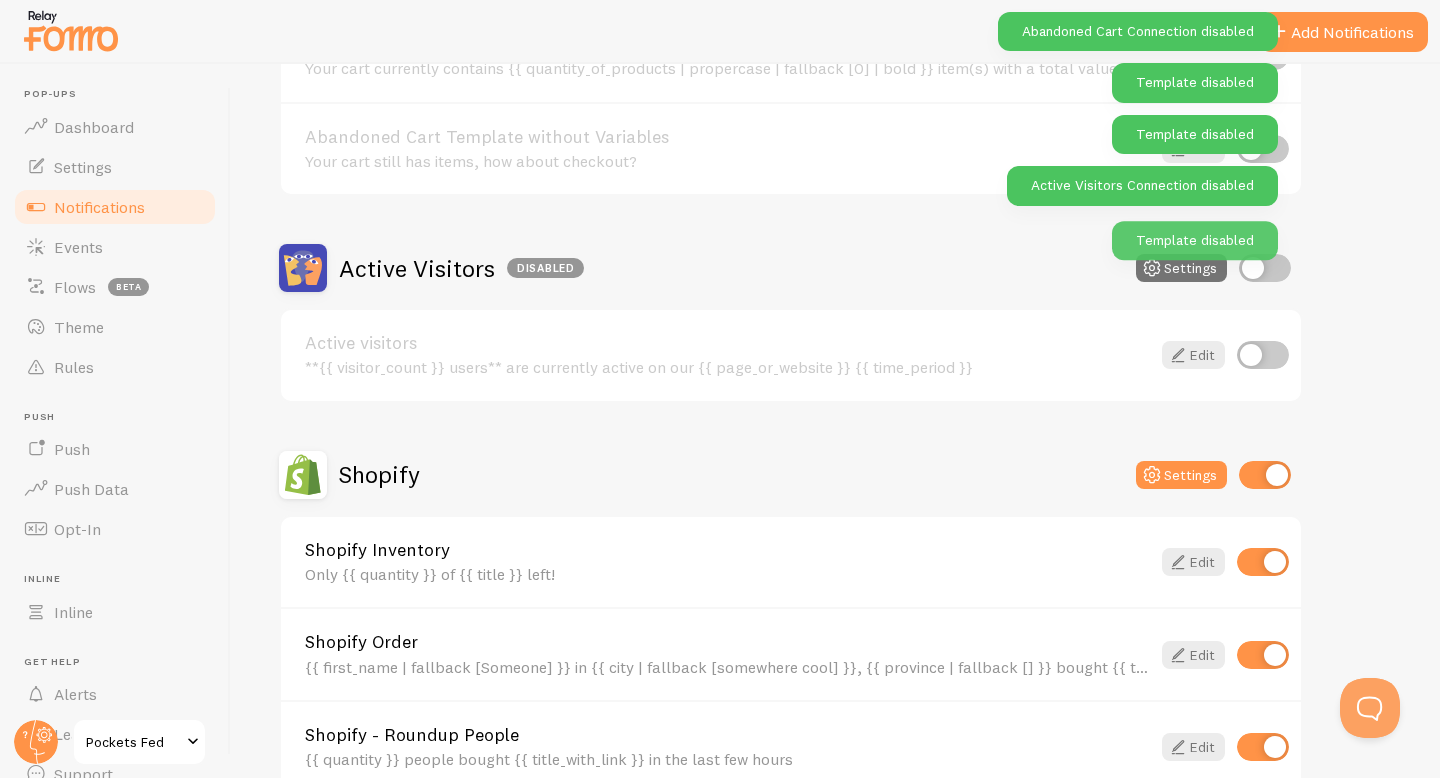 scroll, scrollTop: 529, scrollLeft: 0, axis: vertical 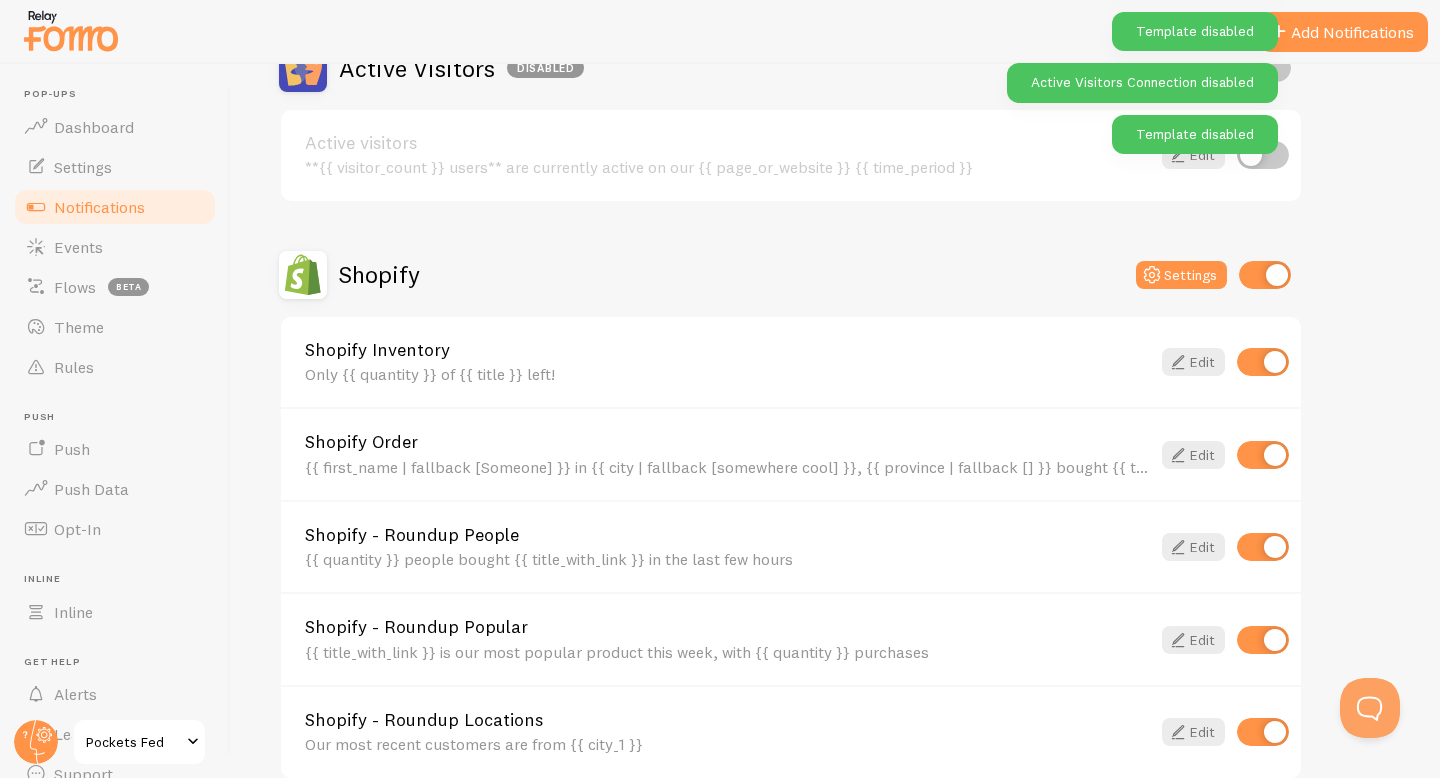 click at bounding box center [1263, 362] 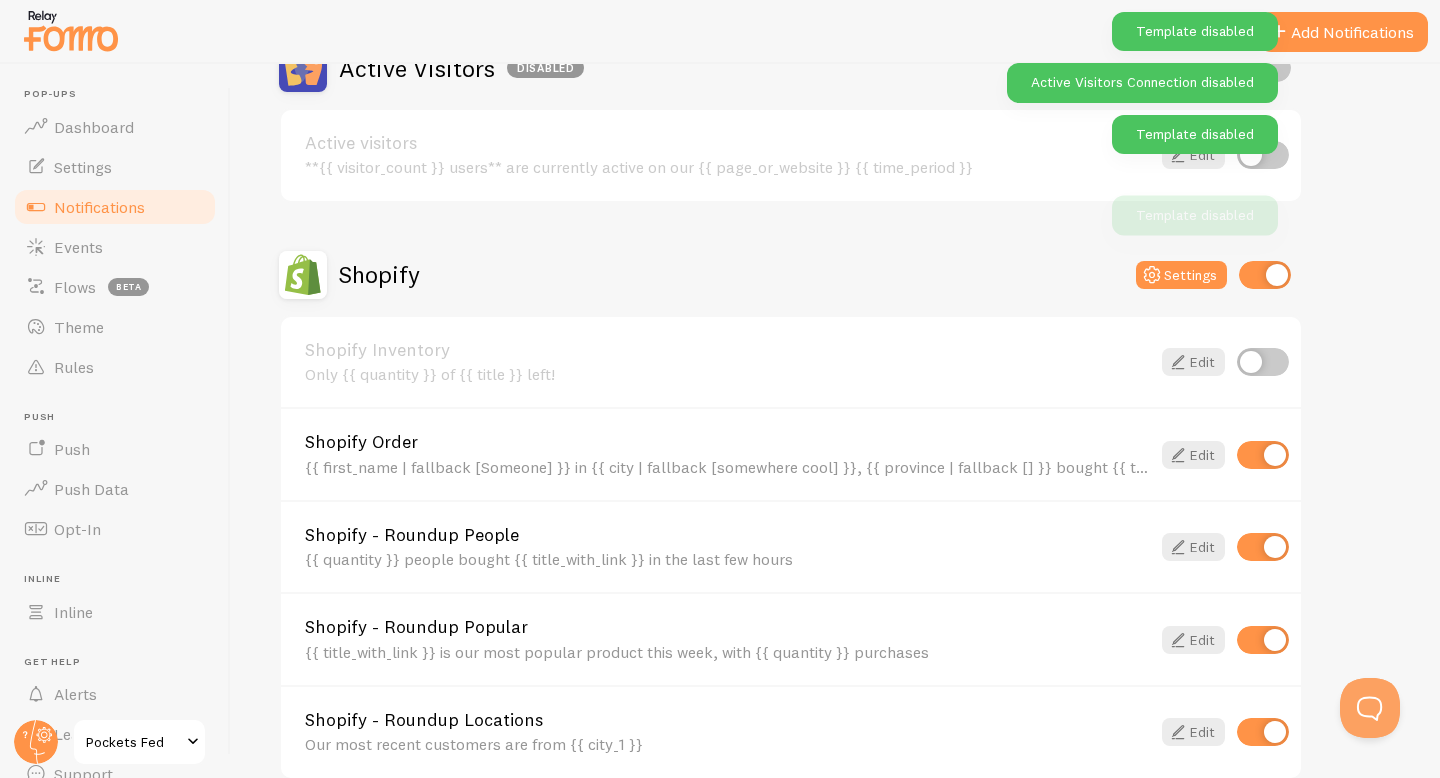scroll, scrollTop: 695, scrollLeft: 0, axis: vertical 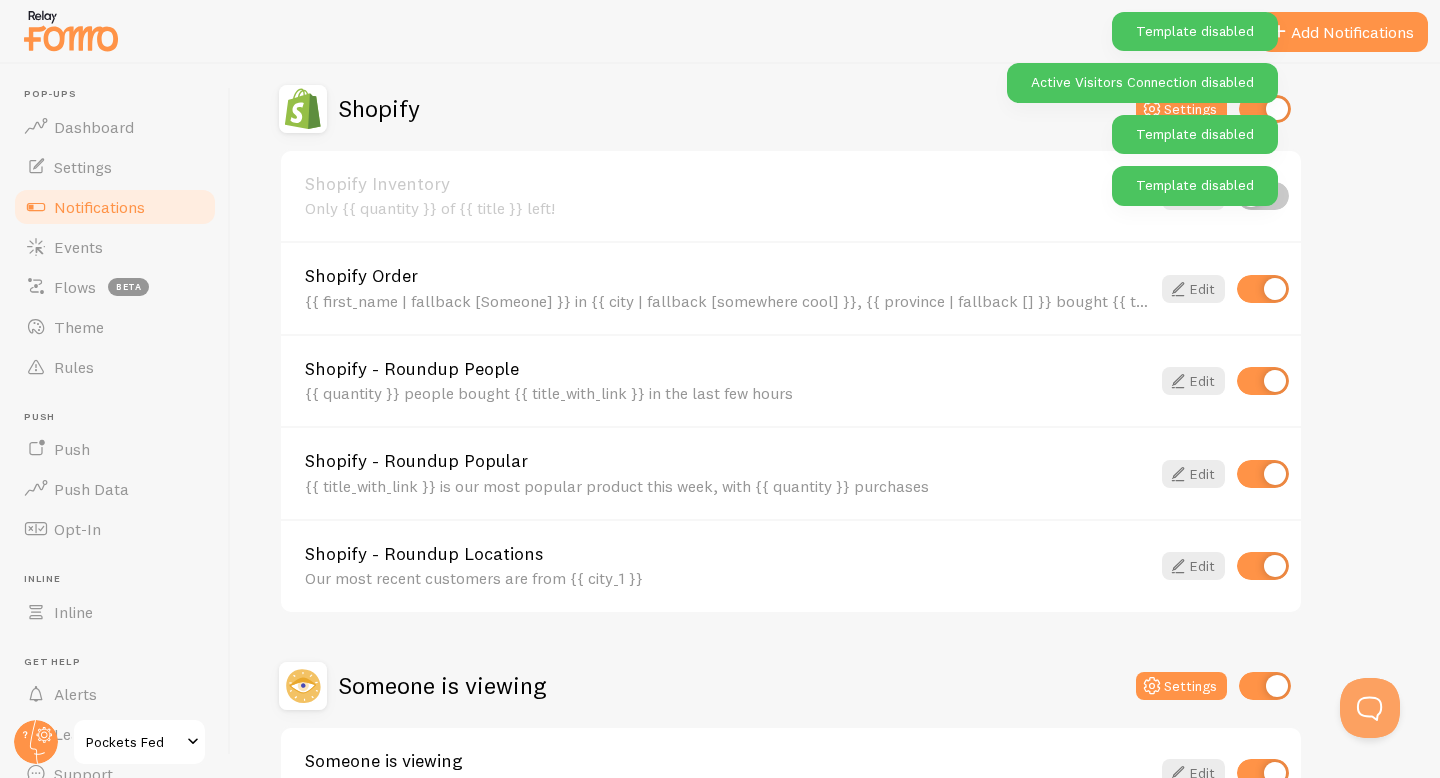 click on "Shopify - Roundup People
{{ quantity }} people bought {{ title_with_link }}
in the last few hours
Edit" at bounding box center (791, 380) 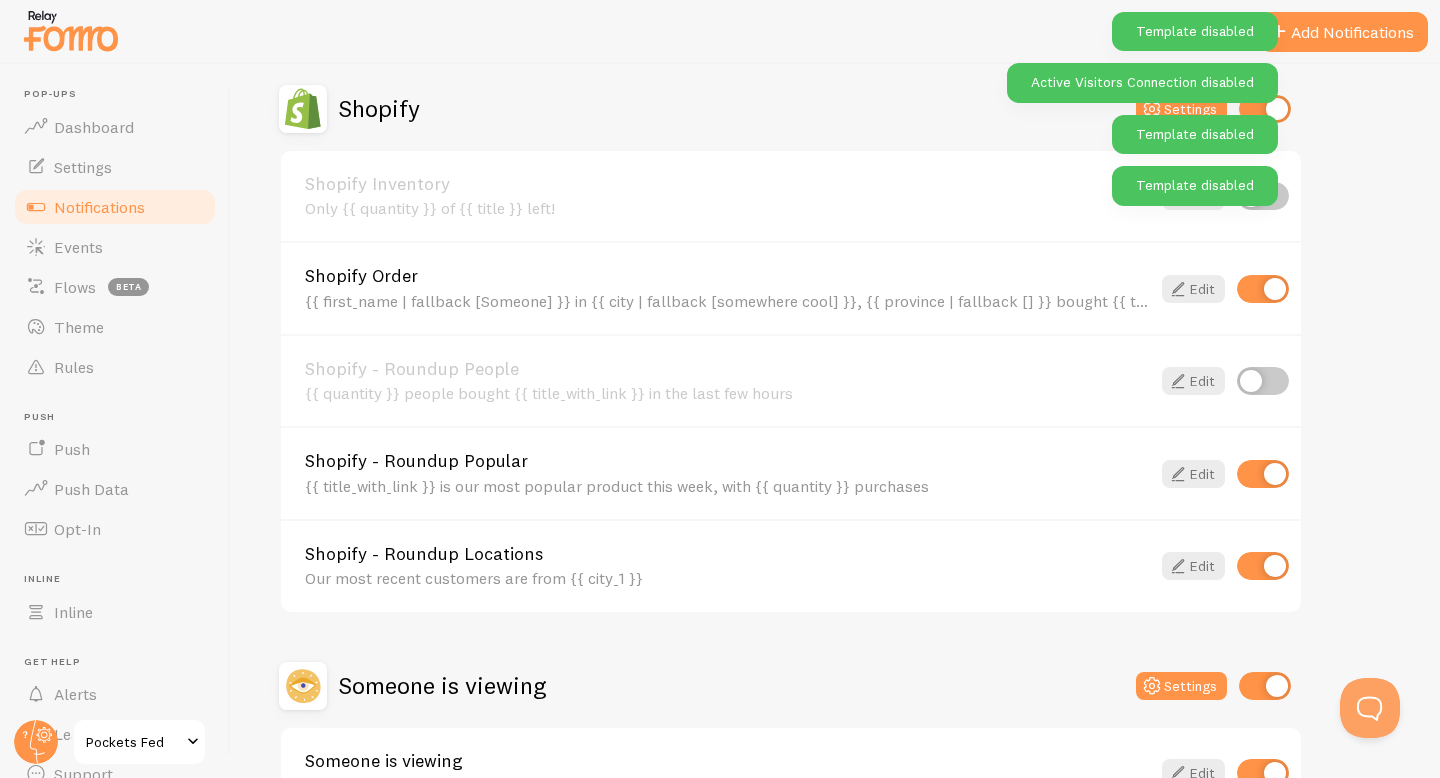 click at bounding box center (1263, 474) 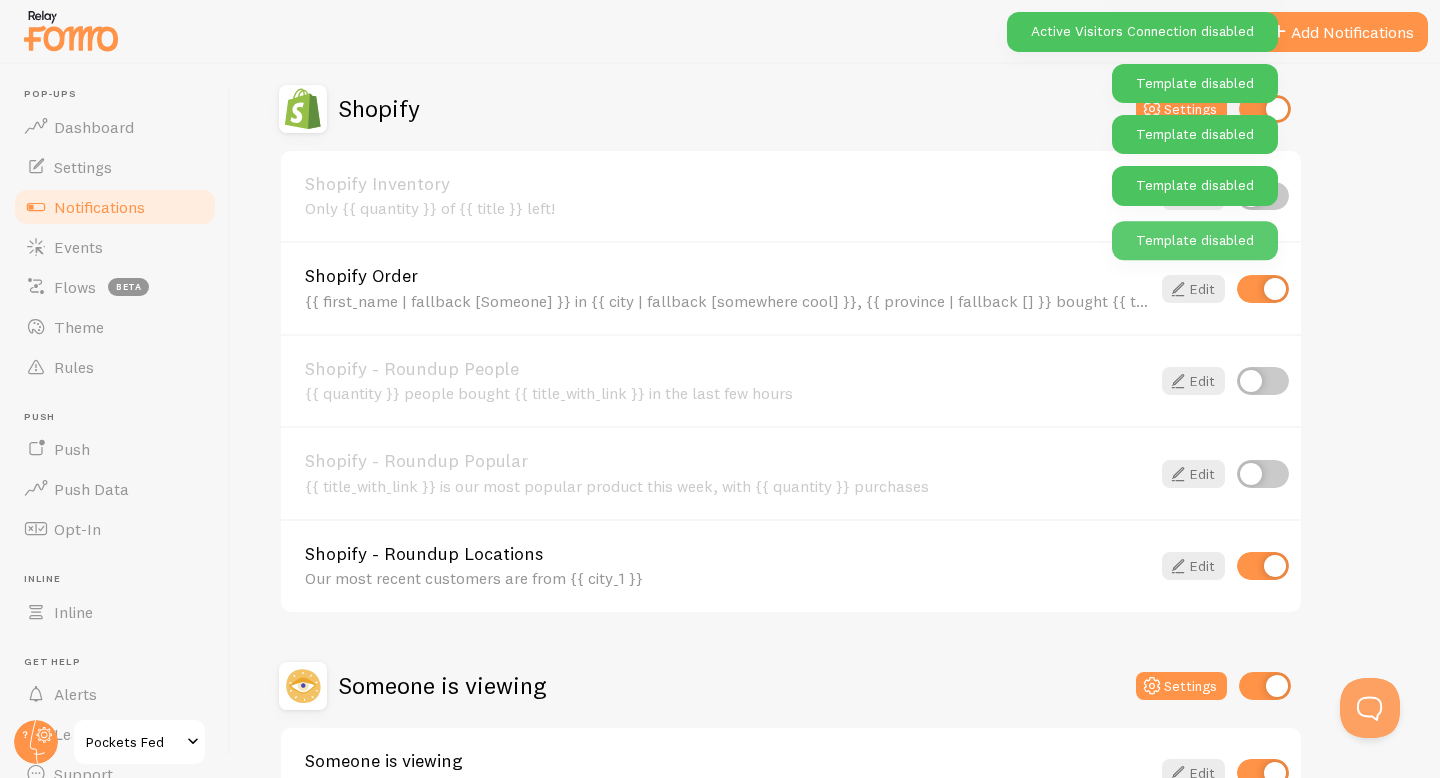 click on "Shopify - Roundup Locations
Our most recent customers are from
{{ city_1 }}
Edit" at bounding box center [791, 565] 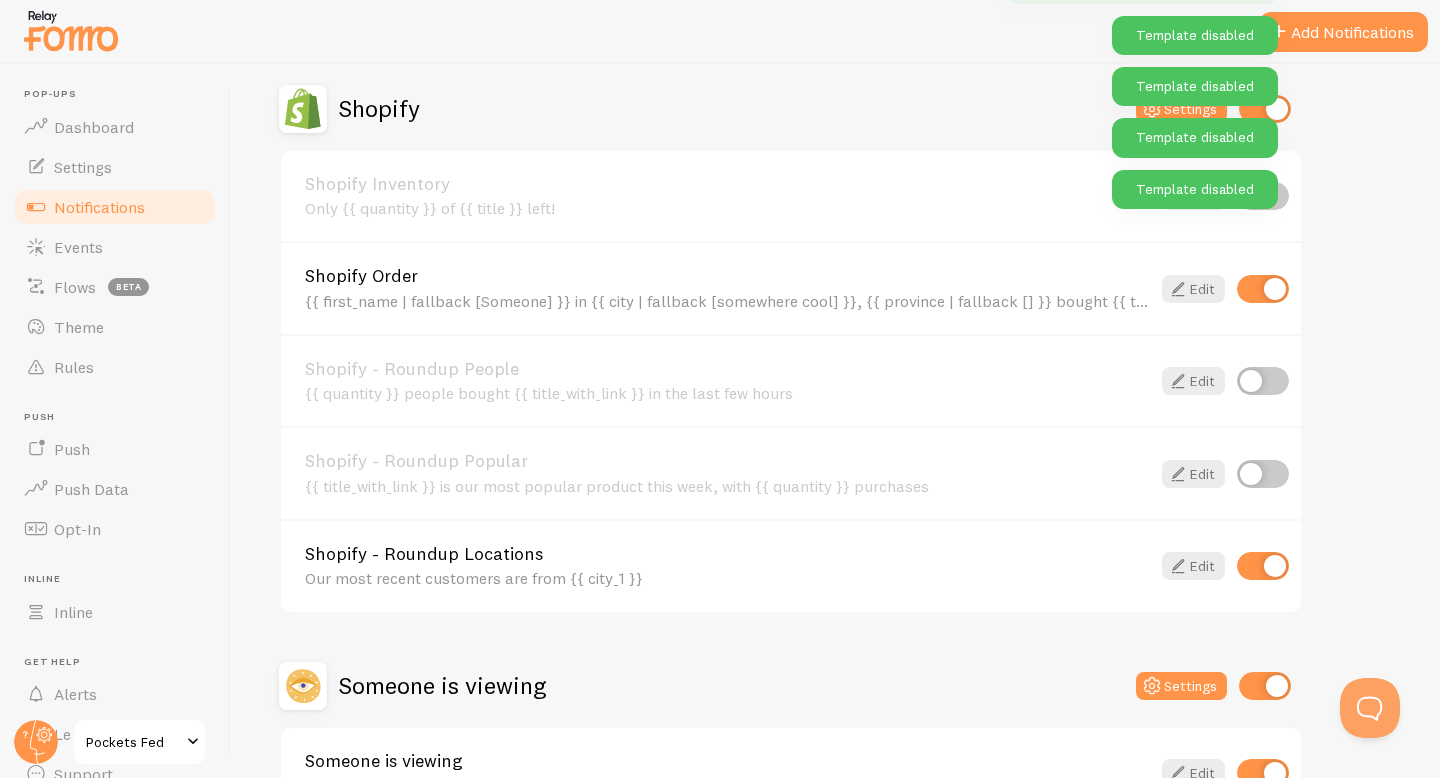 click at bounding box center (1263, 566) 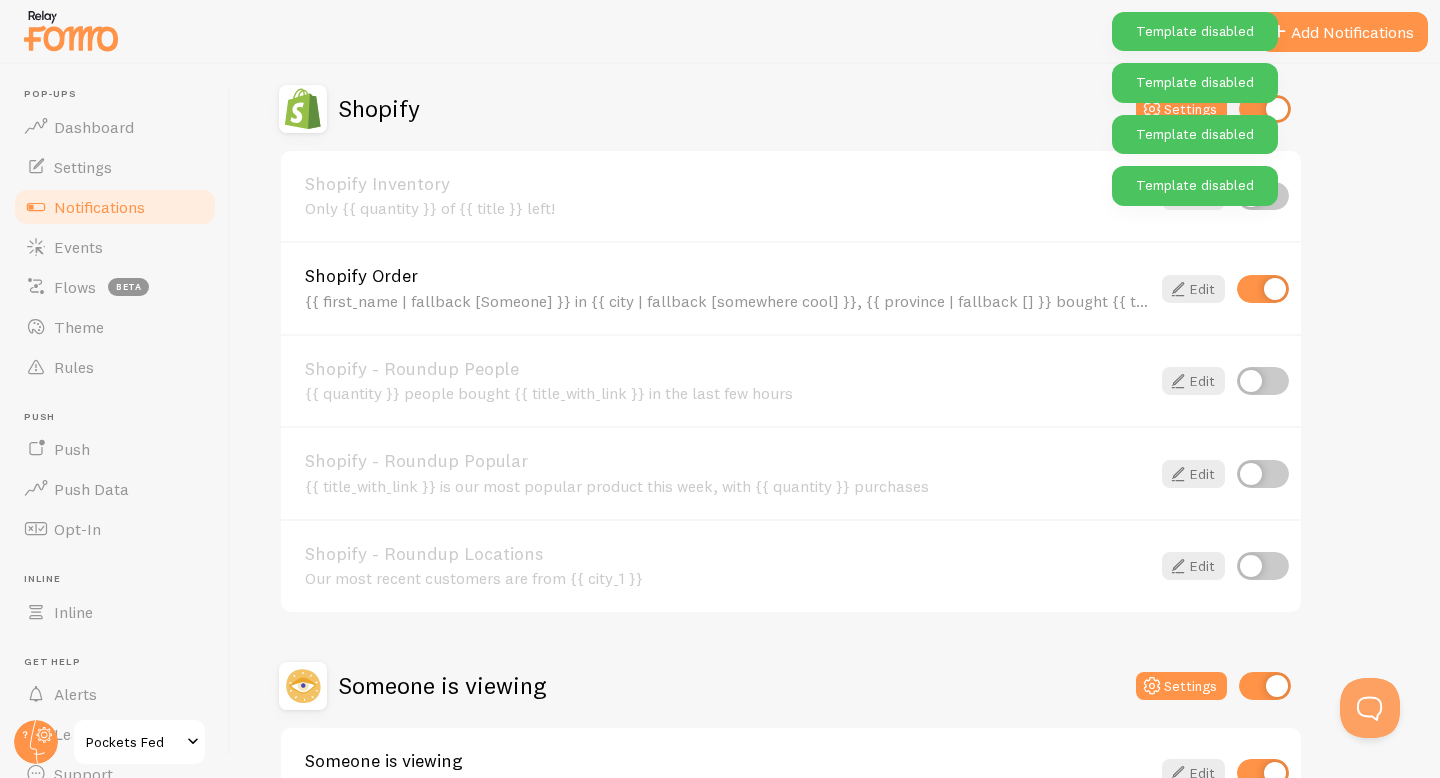 scroll, scrollTop: 833, scrollLeft: 0, axis: vertical 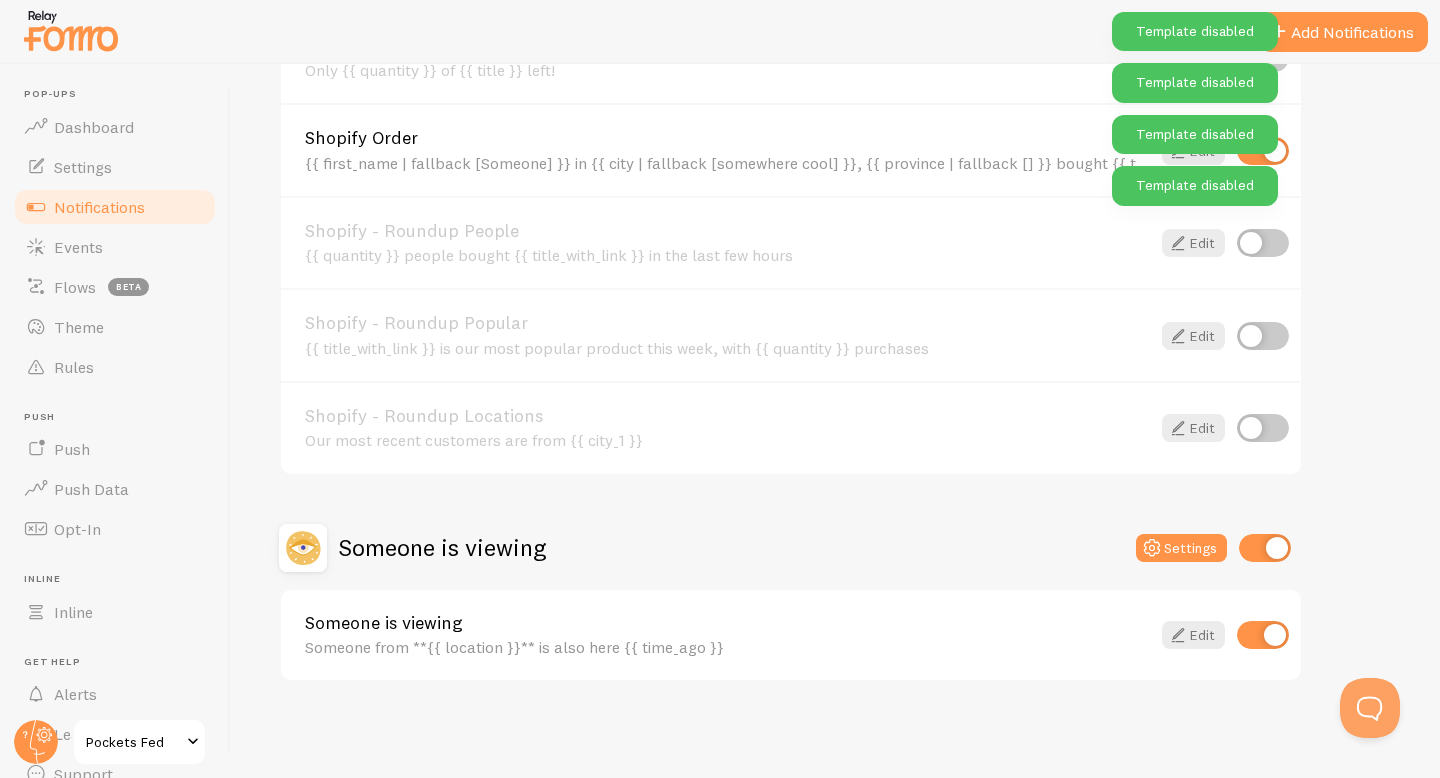 click at bounding box center (1265, 548) 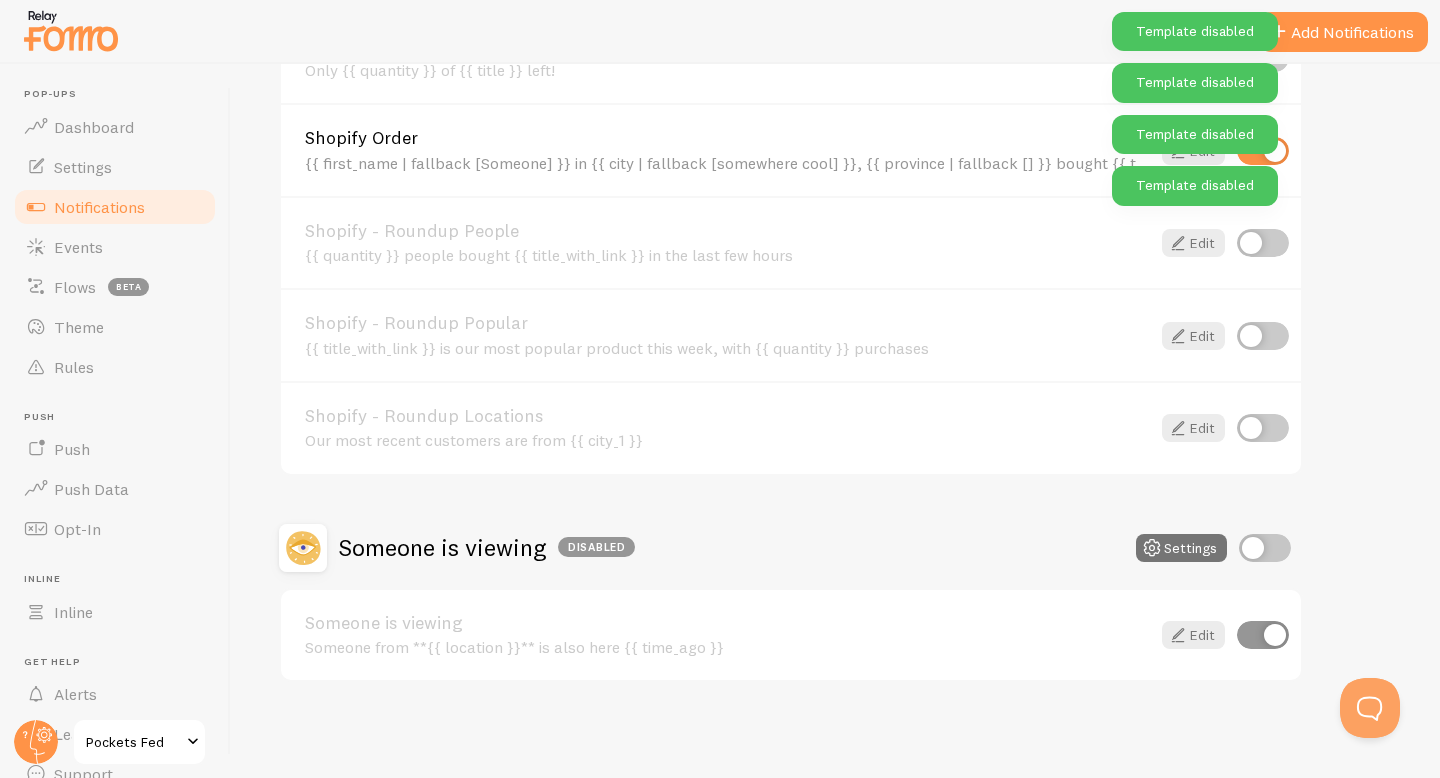click at bounding box center (1263, 635) 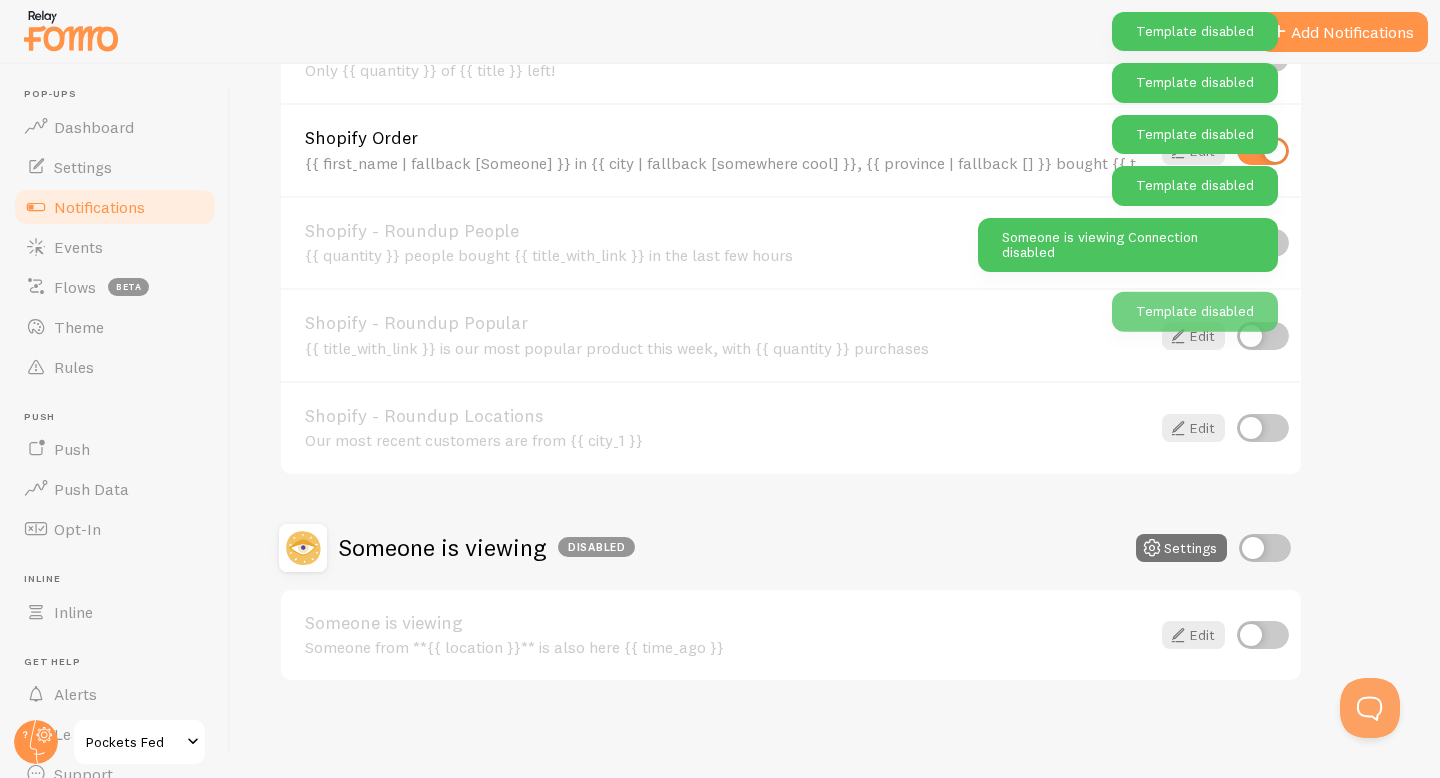 scroll, scrollTop: 620, scrollLeft: 0, axis: vertical 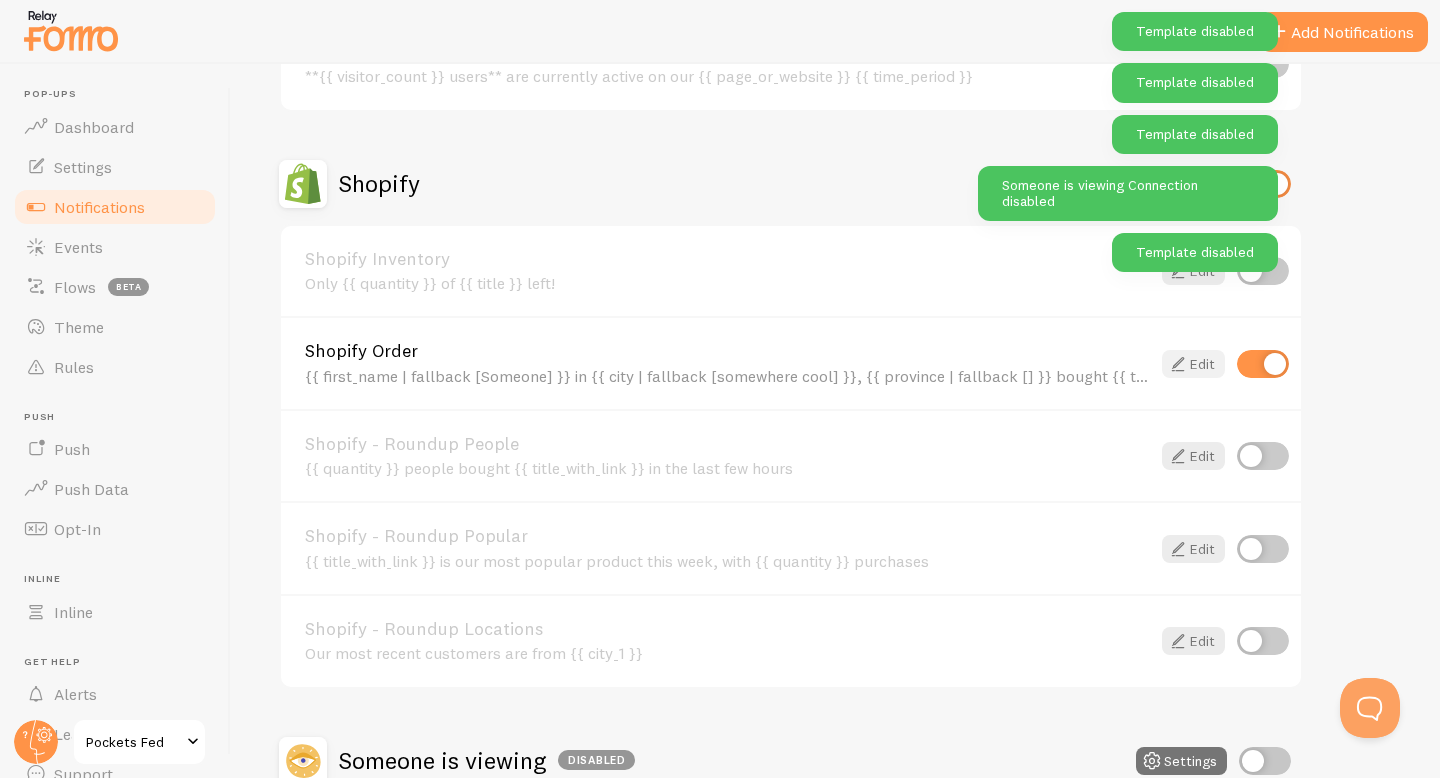 click at bounding box center (1178, 364) 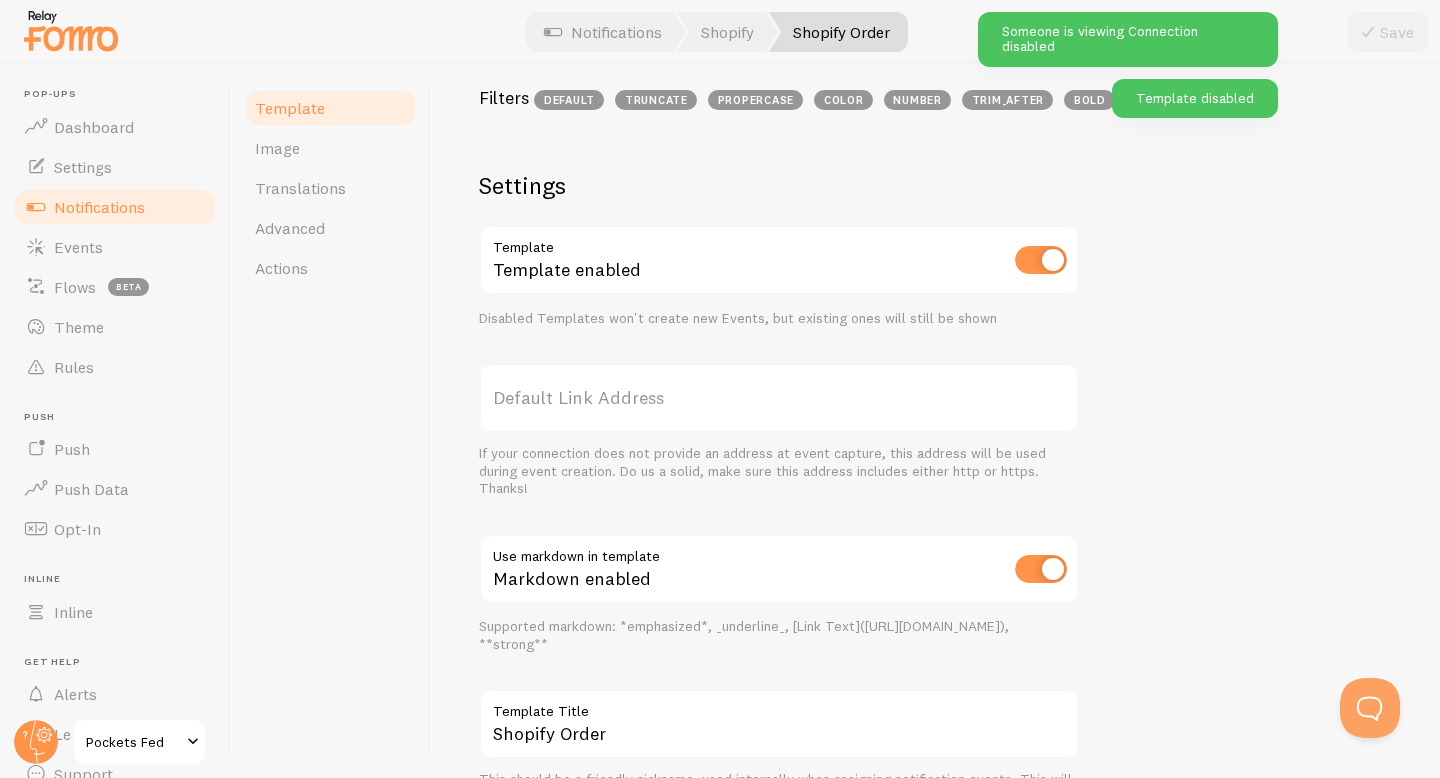 scroll, scrollTop: 597, scrollLeft: 0, axis: vertical 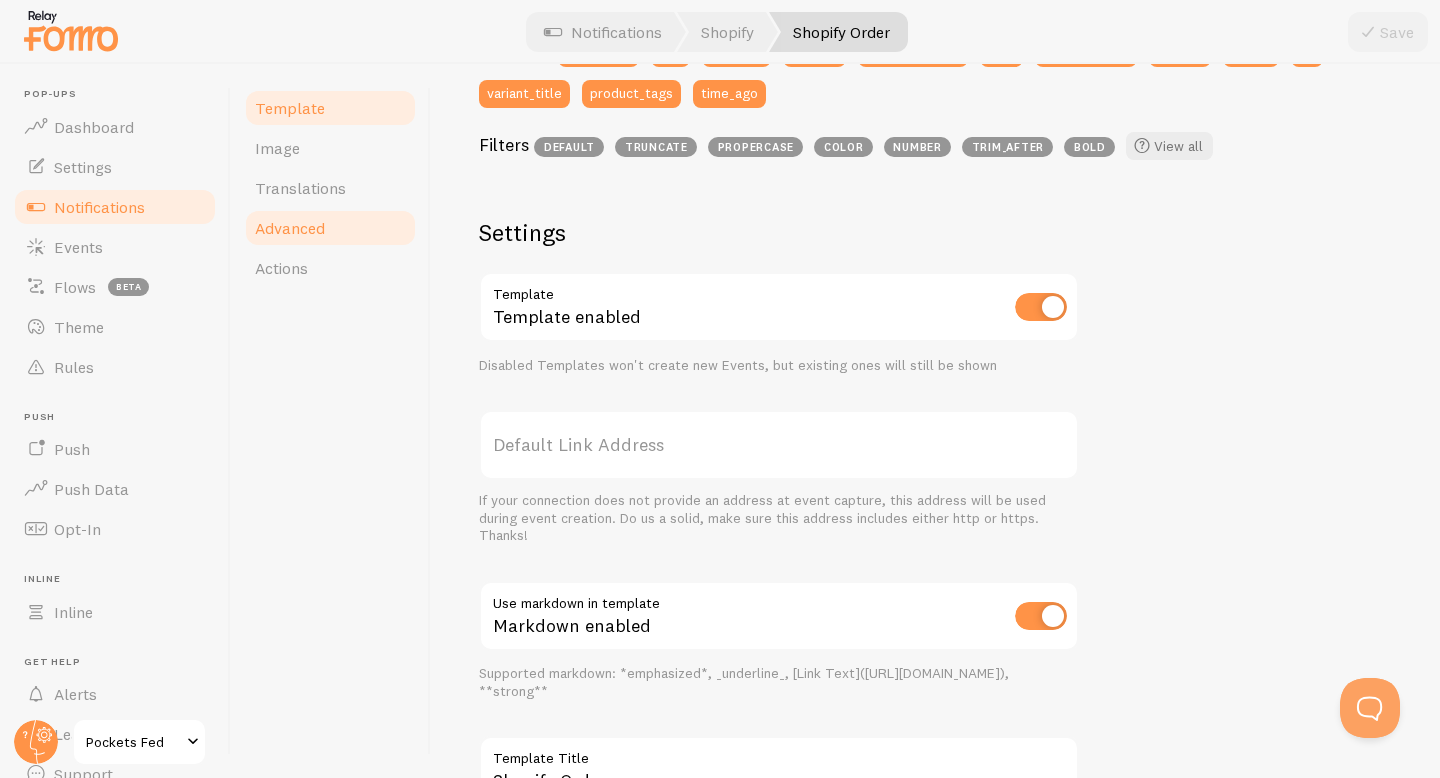 click on "Advanced" at bounding box center [330, 228] 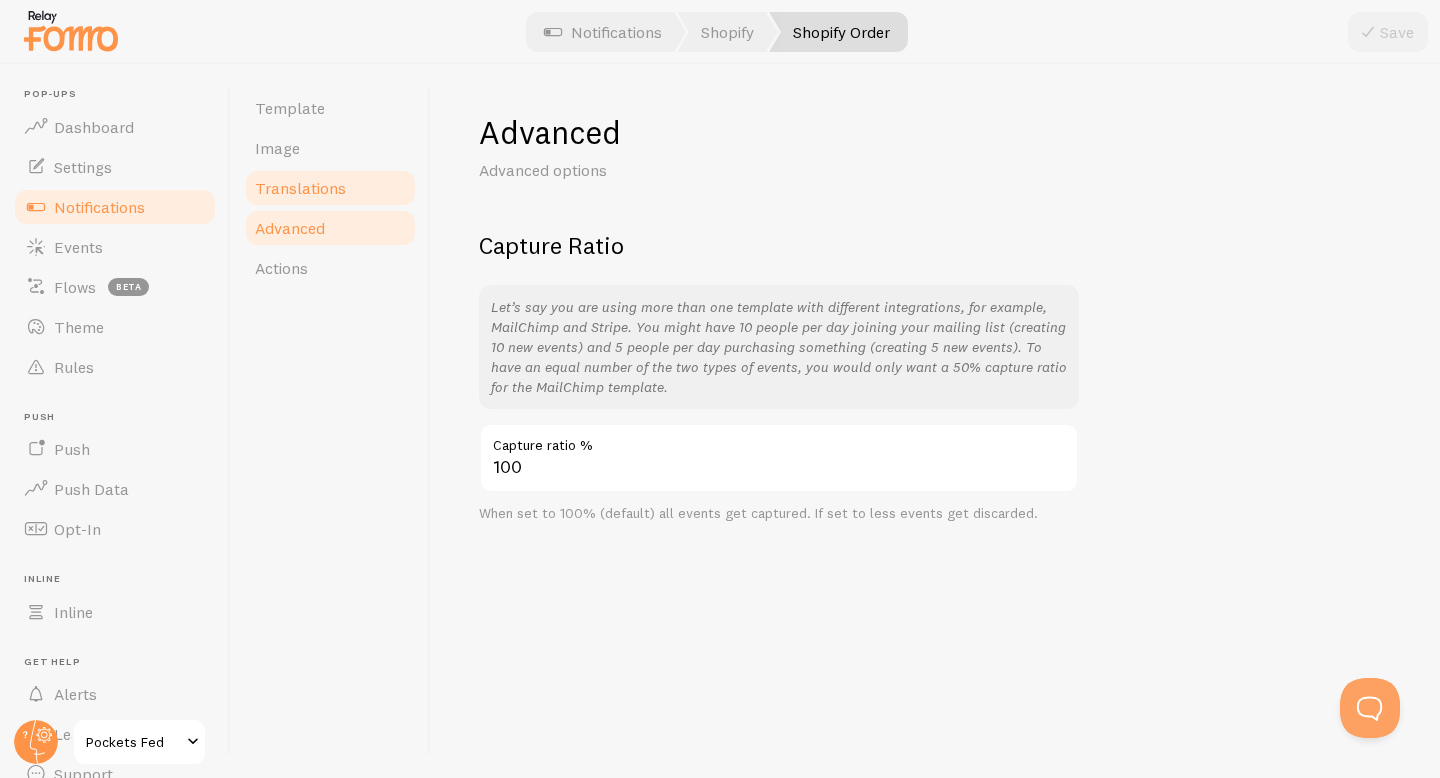 click on "Translations" at bounding box center (330, 188) 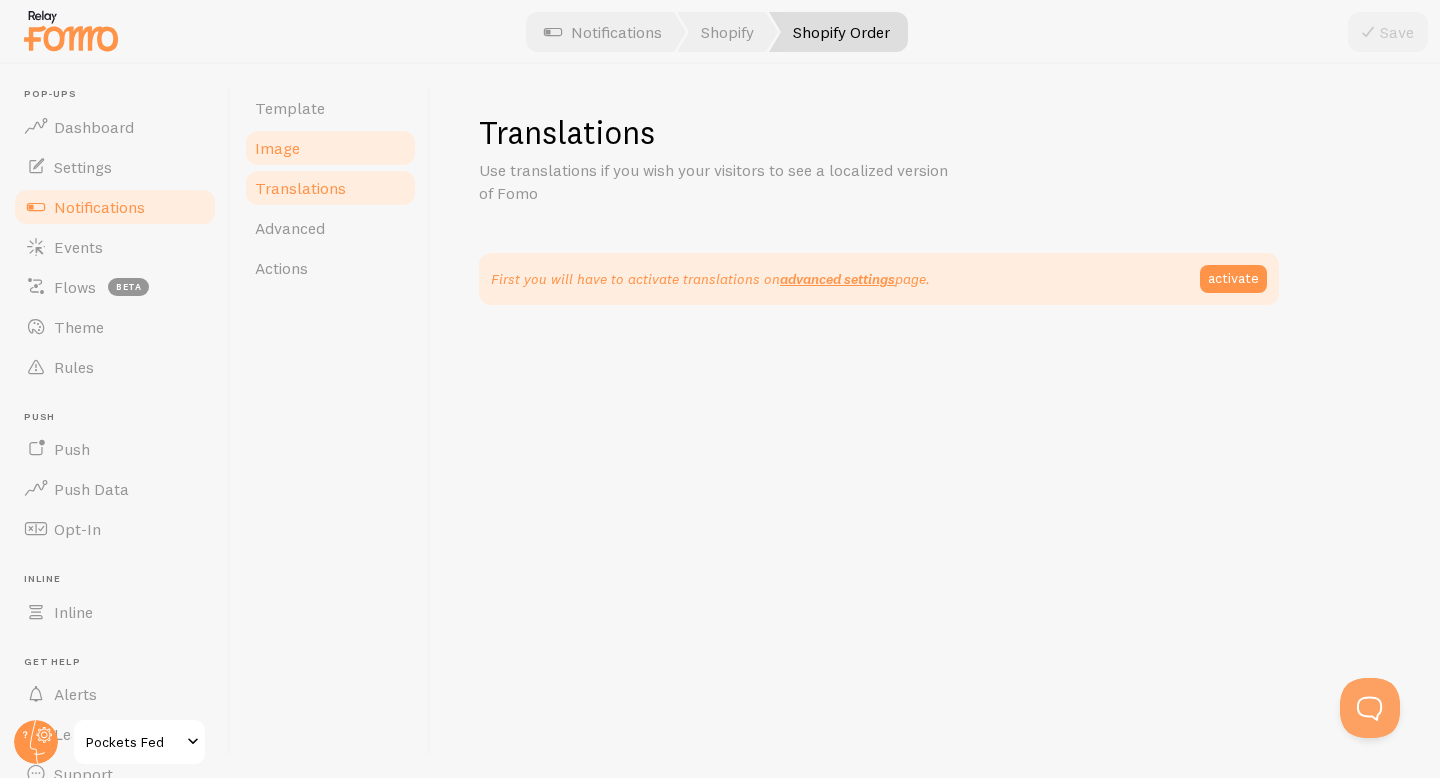click on "Image" at bounding box center [330, 148] 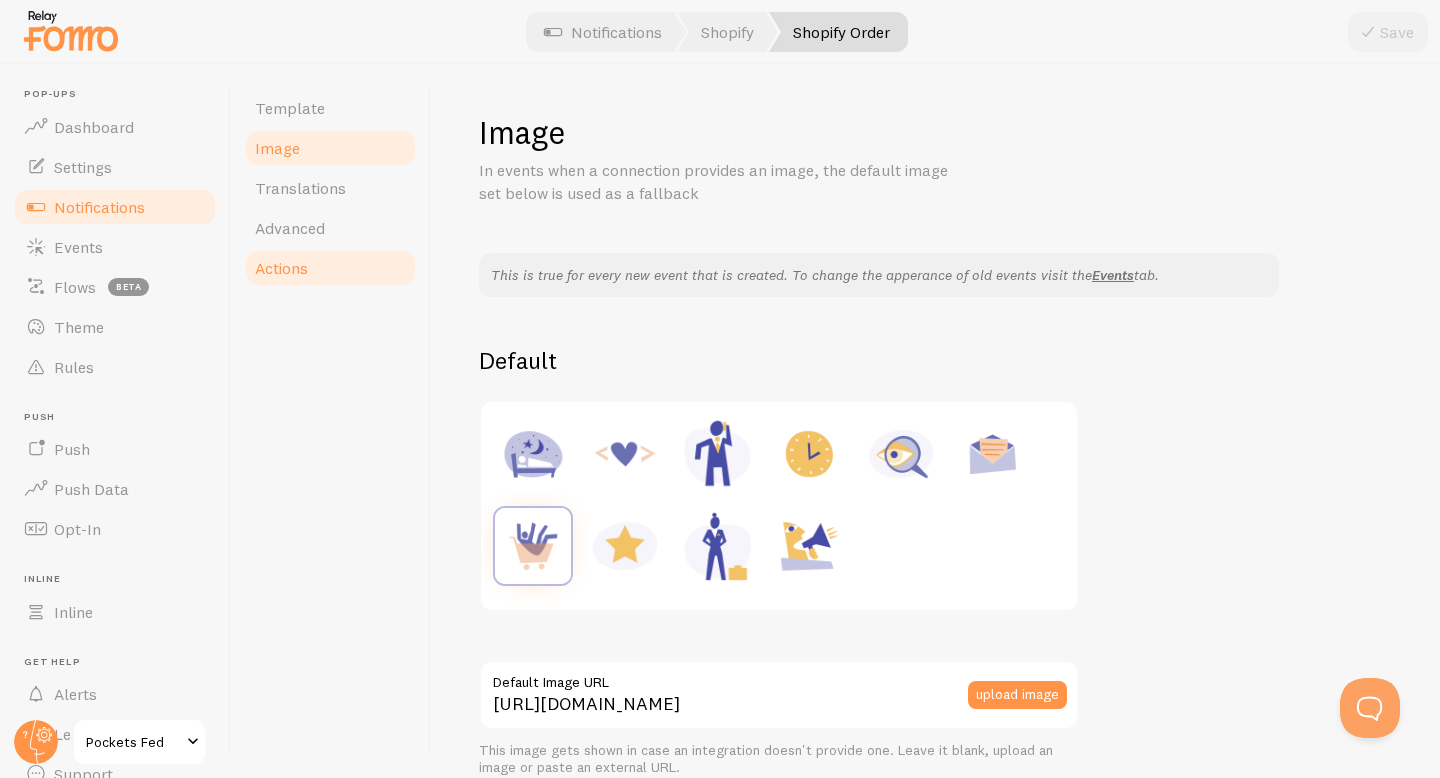 click on "Actions" at bounding box center (330, 268) 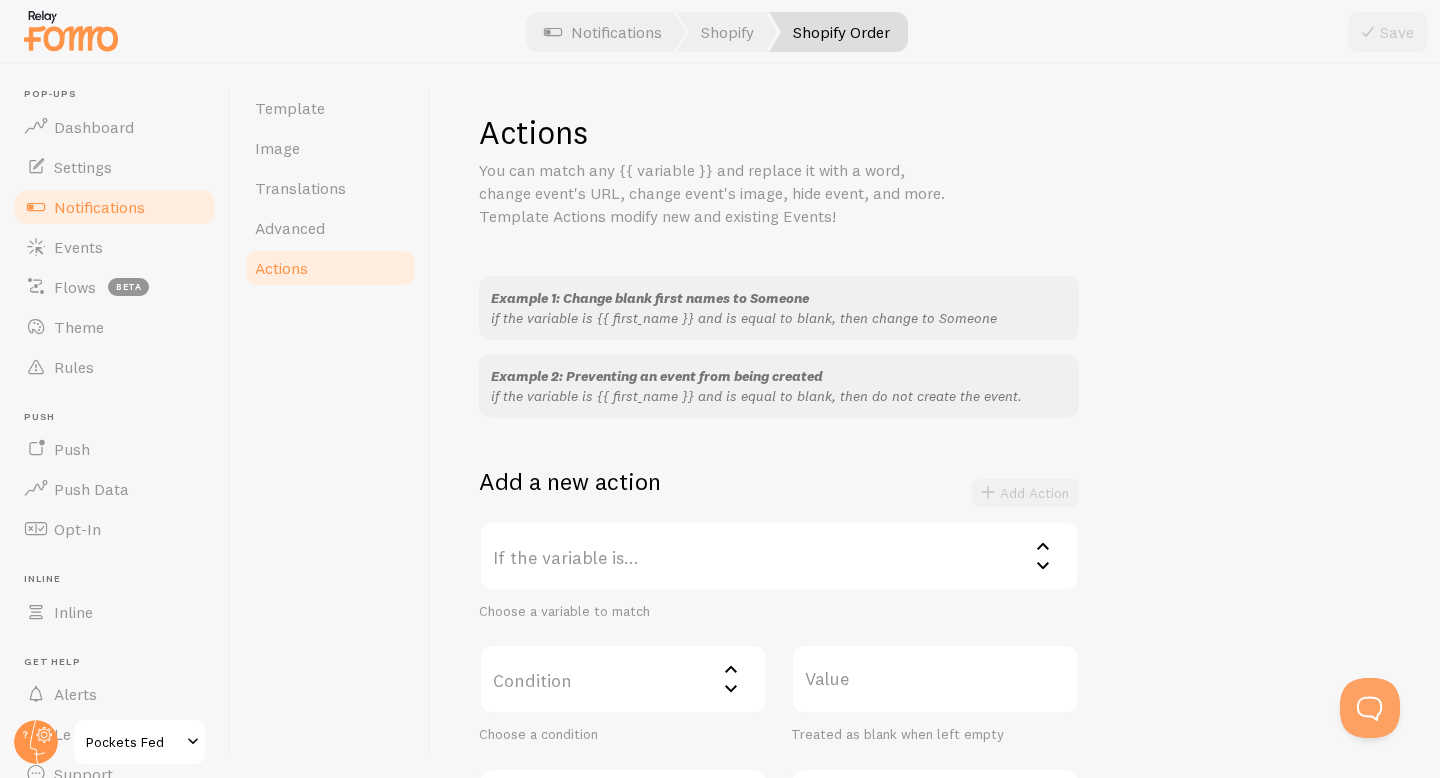 scroll, scrollTop: 261, scrollLeft: 0, axis: vertical 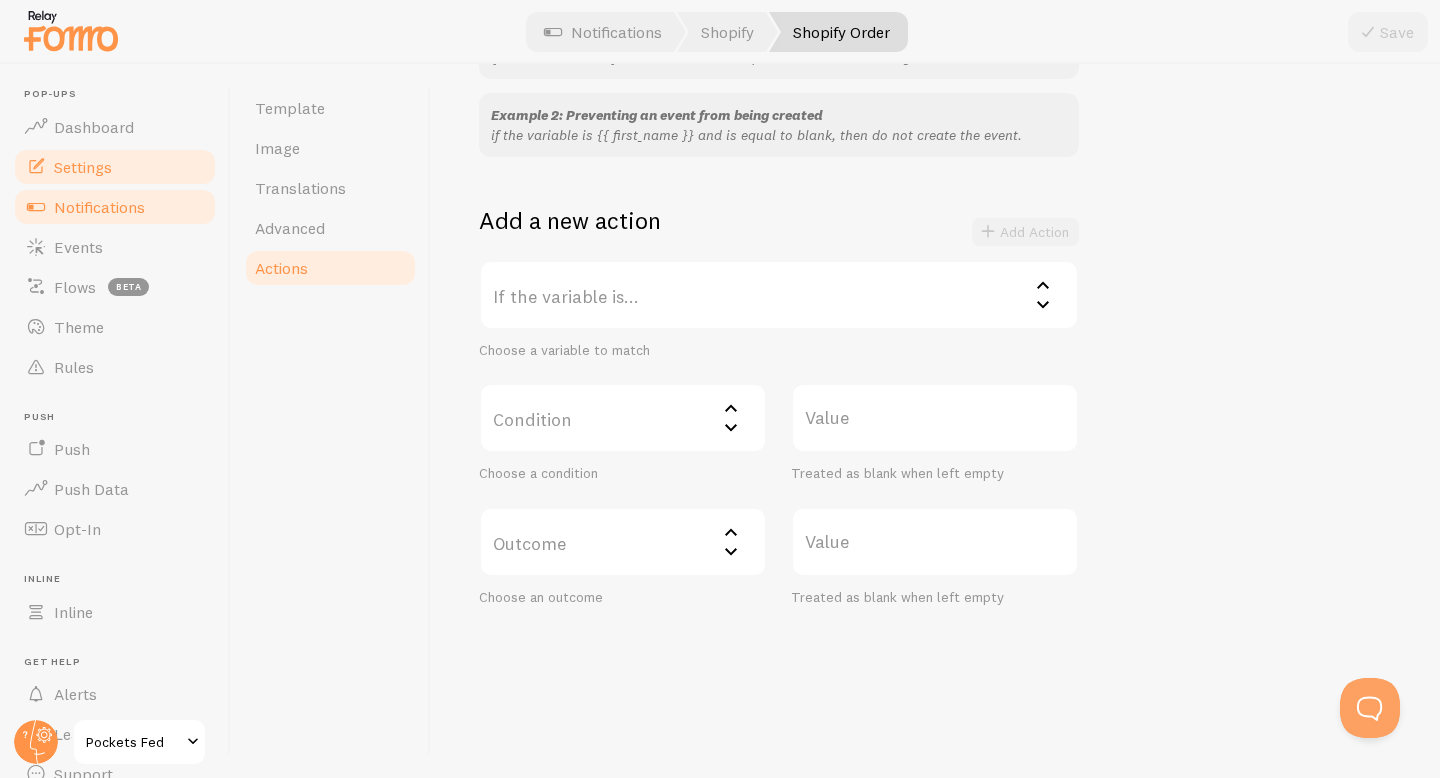 click on "Settings" at bounding box center [115, 167] 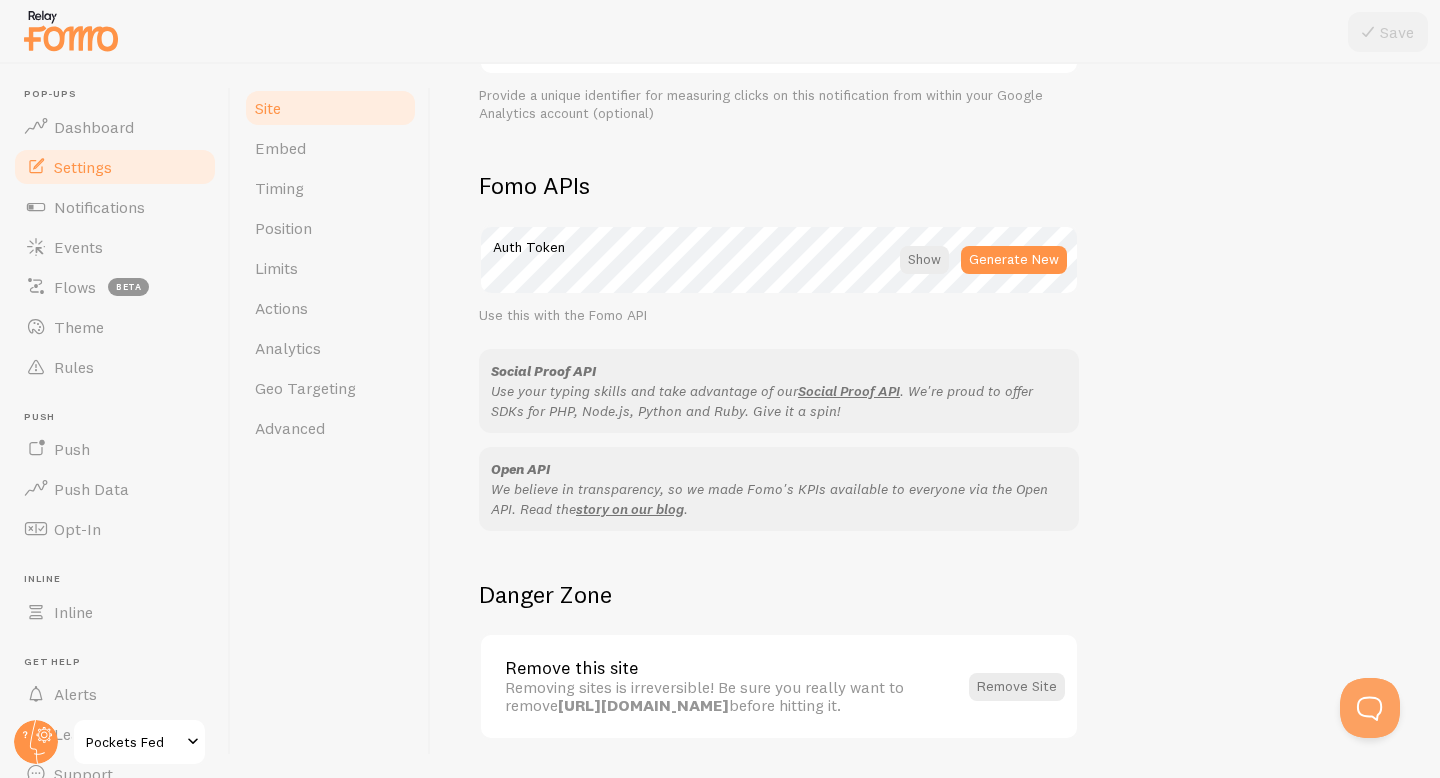 scroll, scrollTop: 1110, scrollLeft: 0, axis: vertical 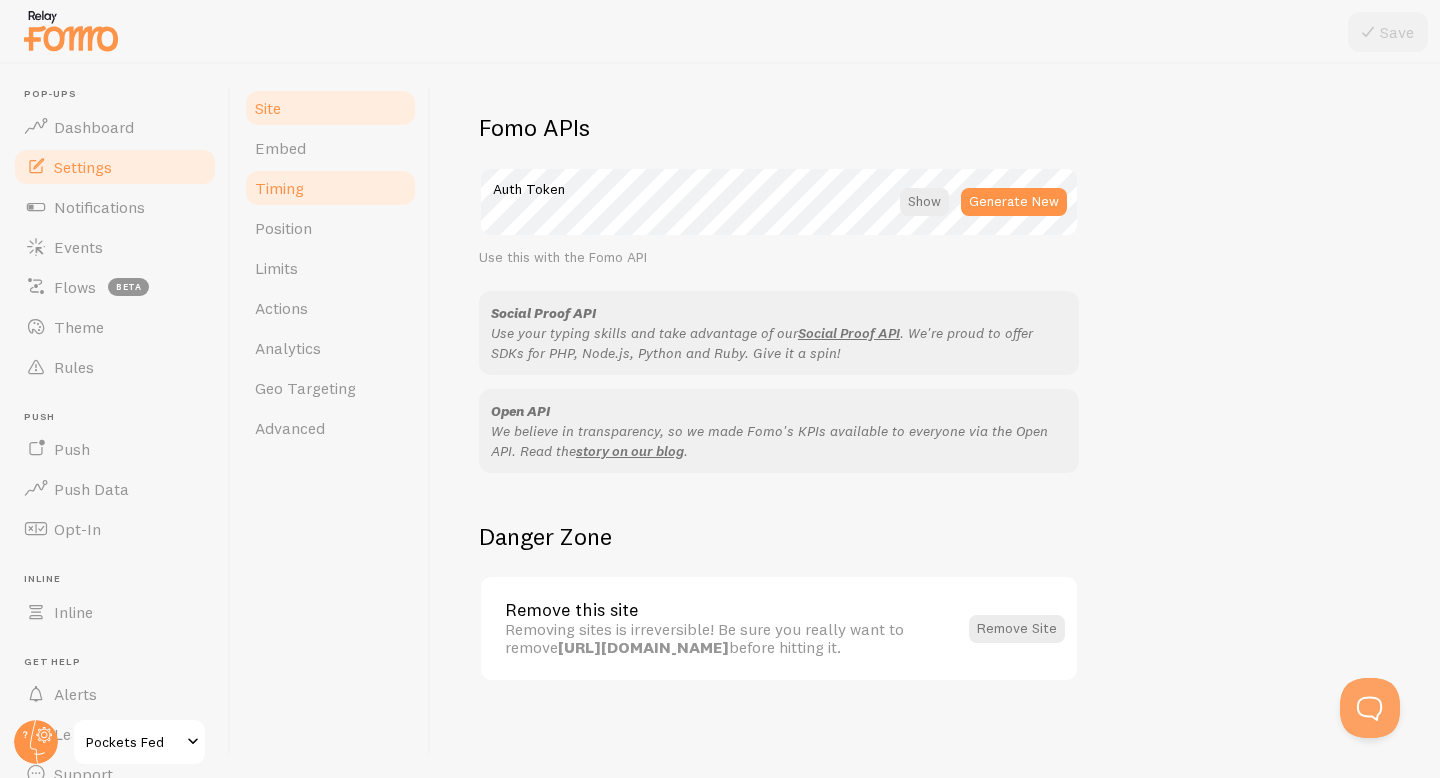 click on "Timing" at bounding box center [330, 188] 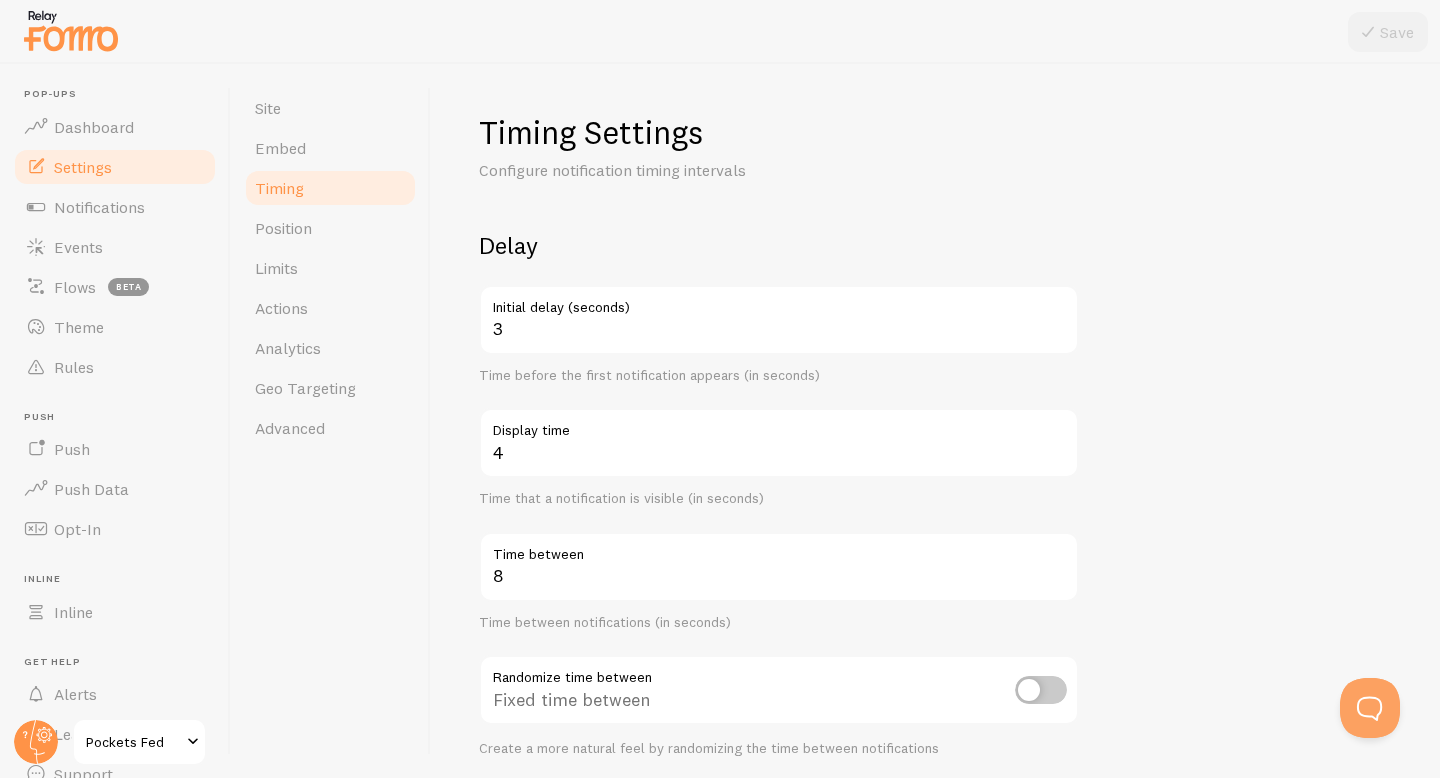 scroll, scrollTop: 276, scrollLeft: 0, axis: vertical 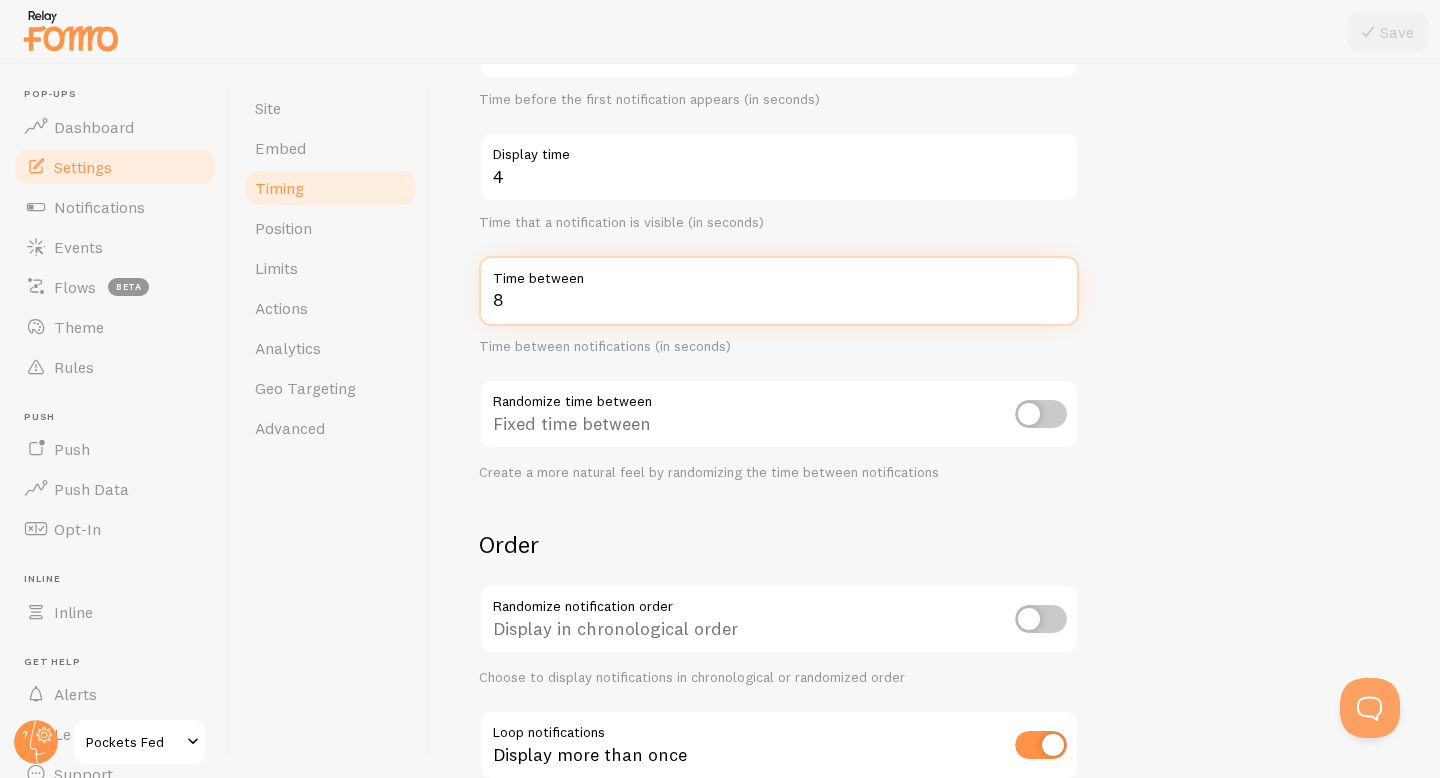 click on "8" at bounding box center (779, 291) 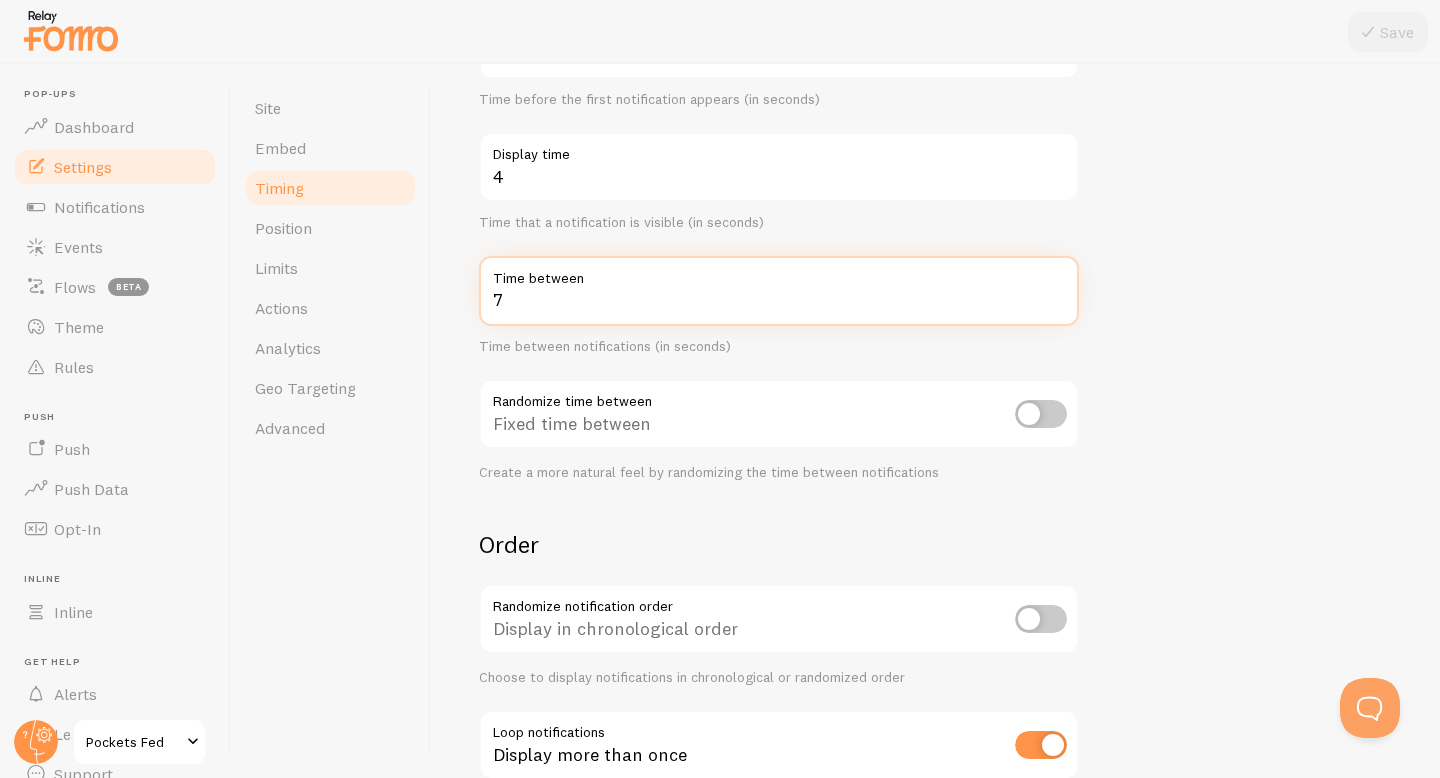 click on "7" at bounding box center (779, 291) 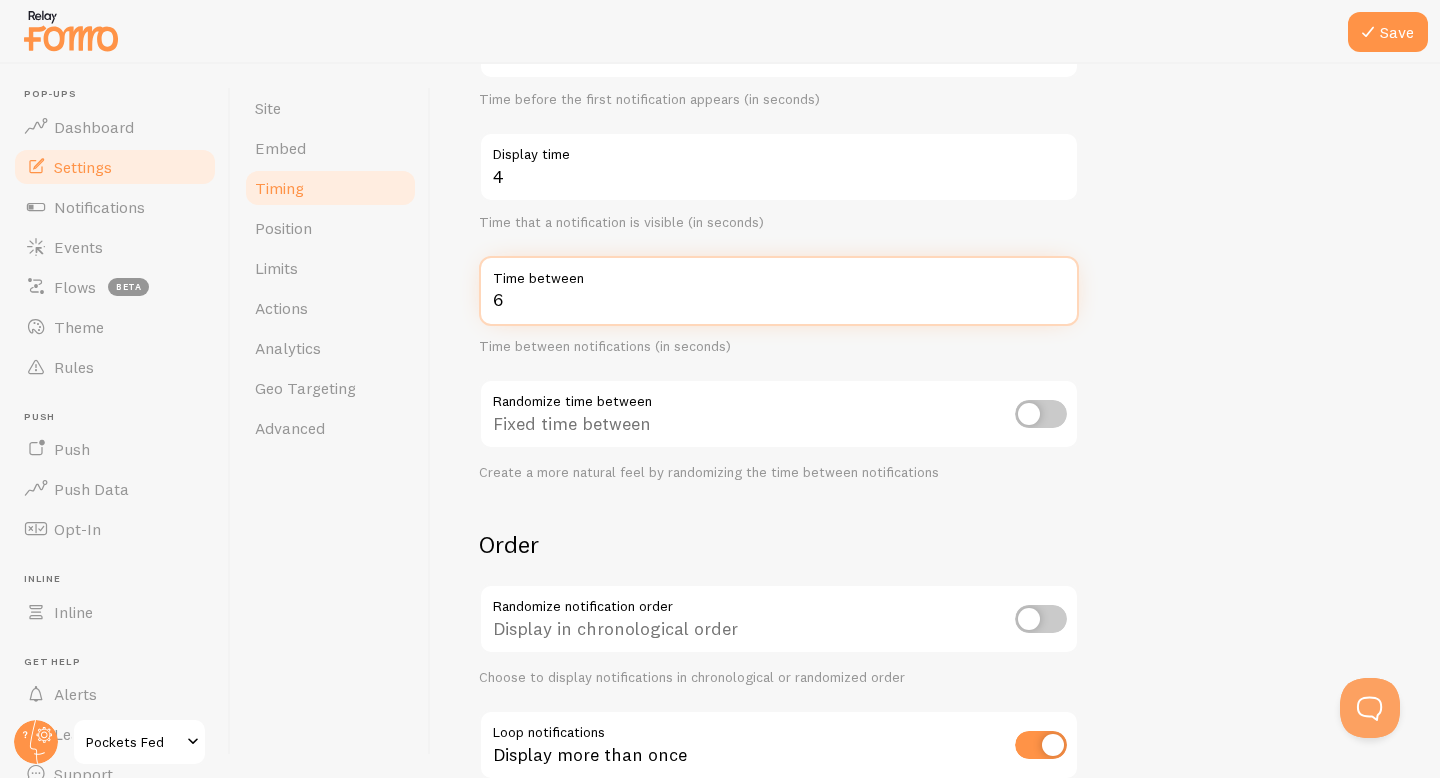 click on "6" at bounding box center (779, 291) 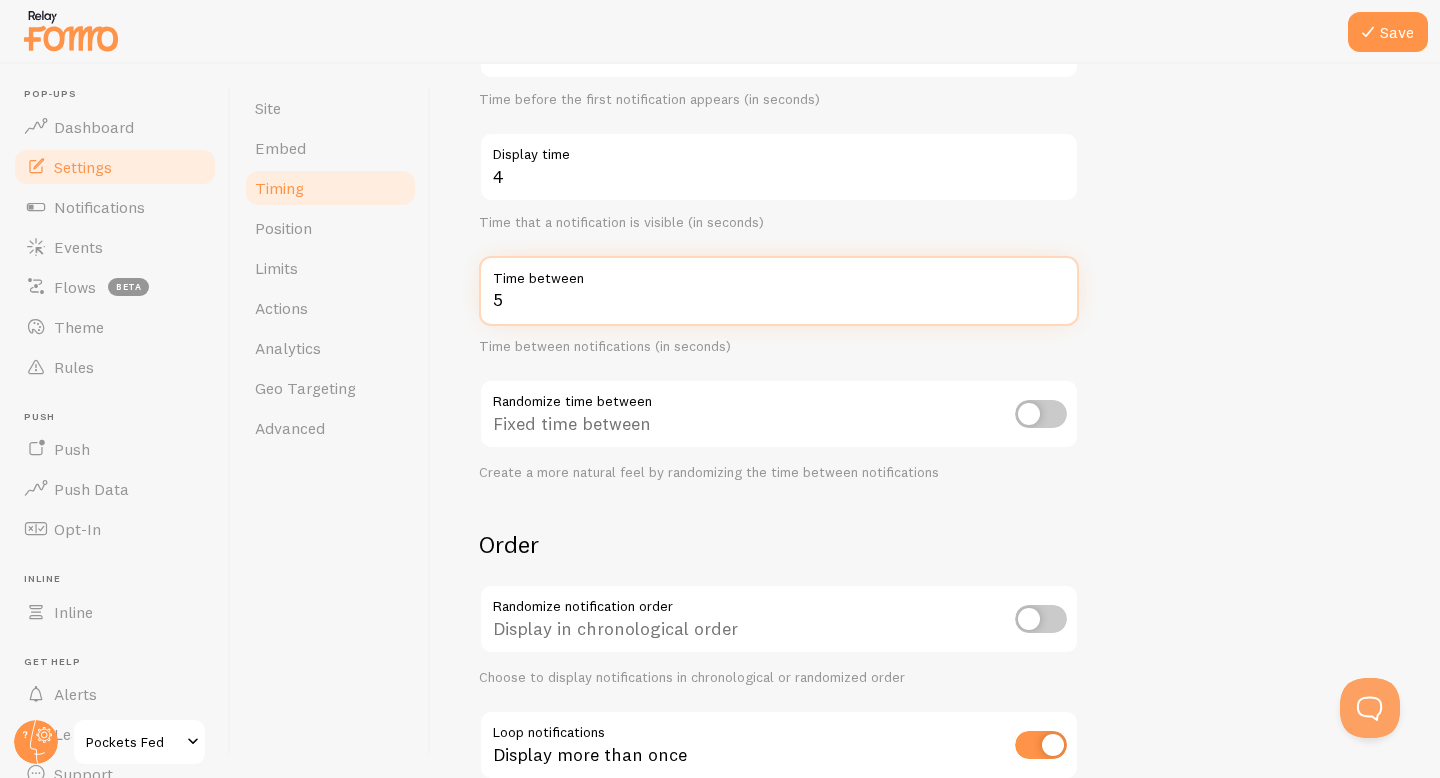 click on "5" at bounding box center [779, 291] 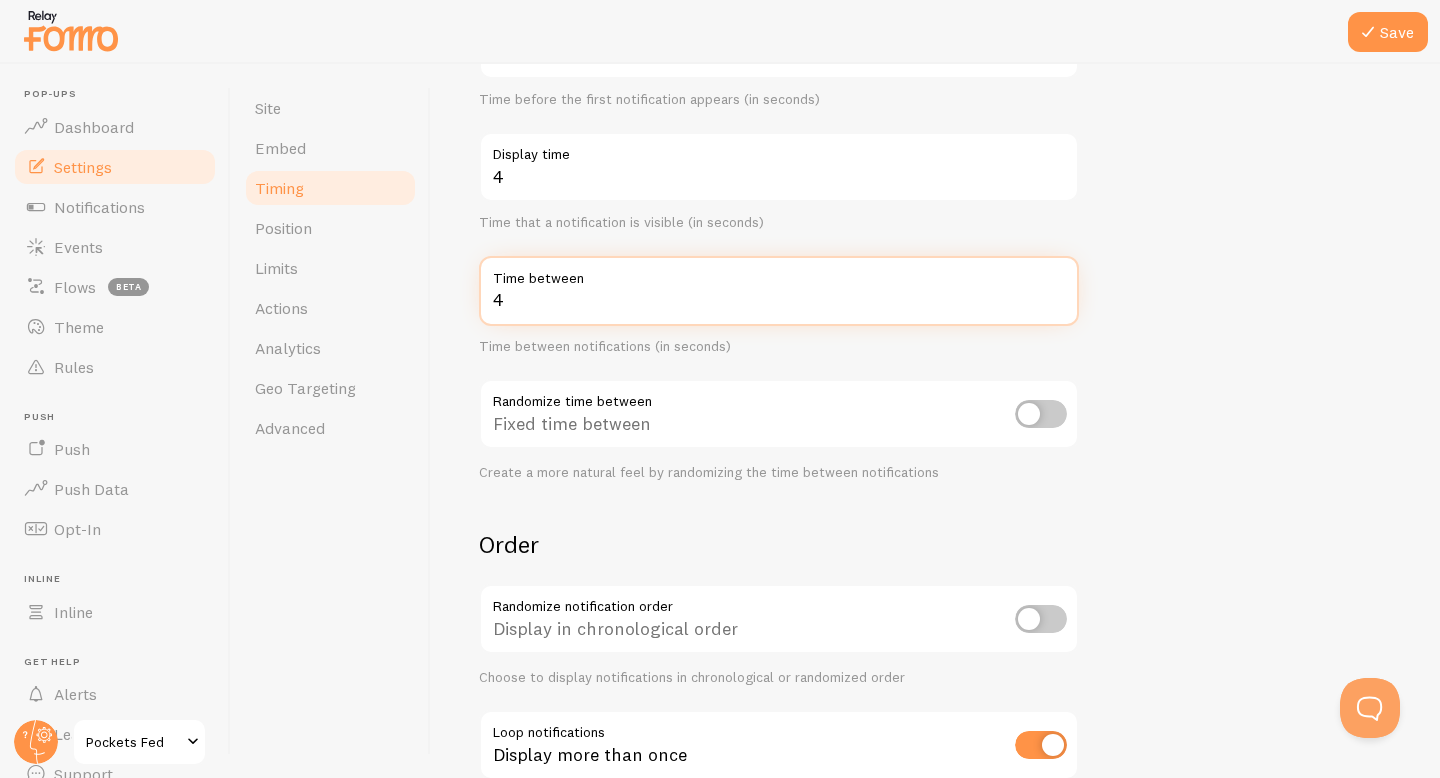 click on "4" at bounding box center (779, 291) 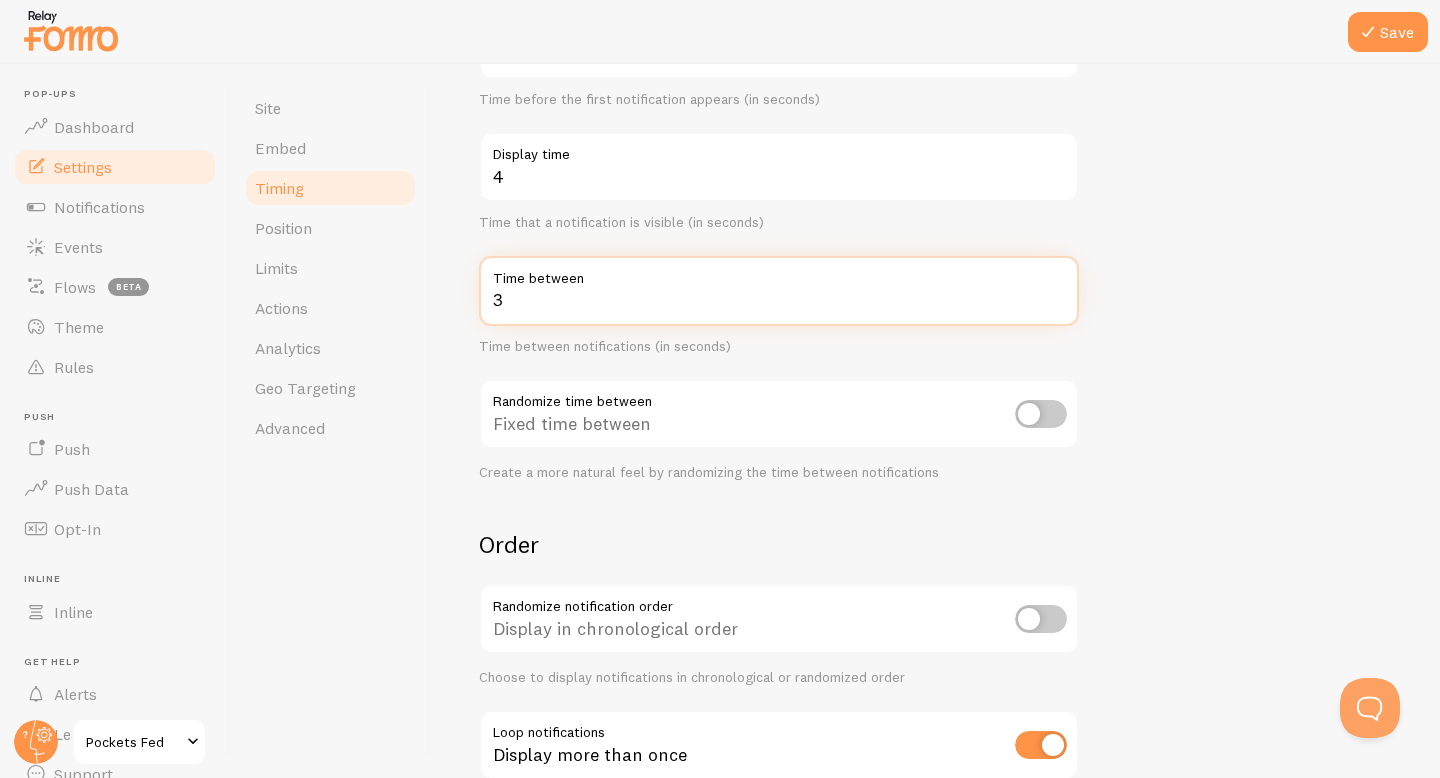 type on "3" 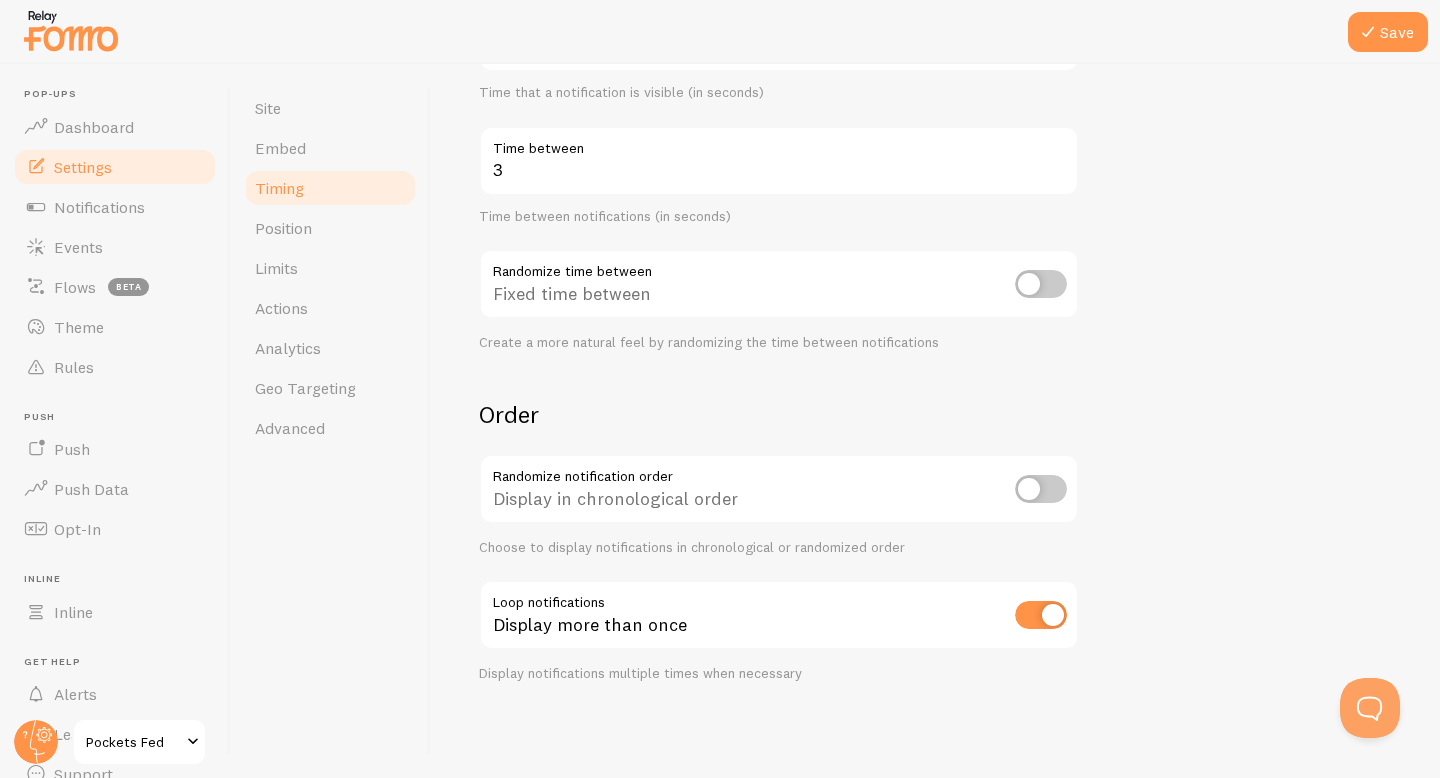 click at bounding box center [1041, 489] 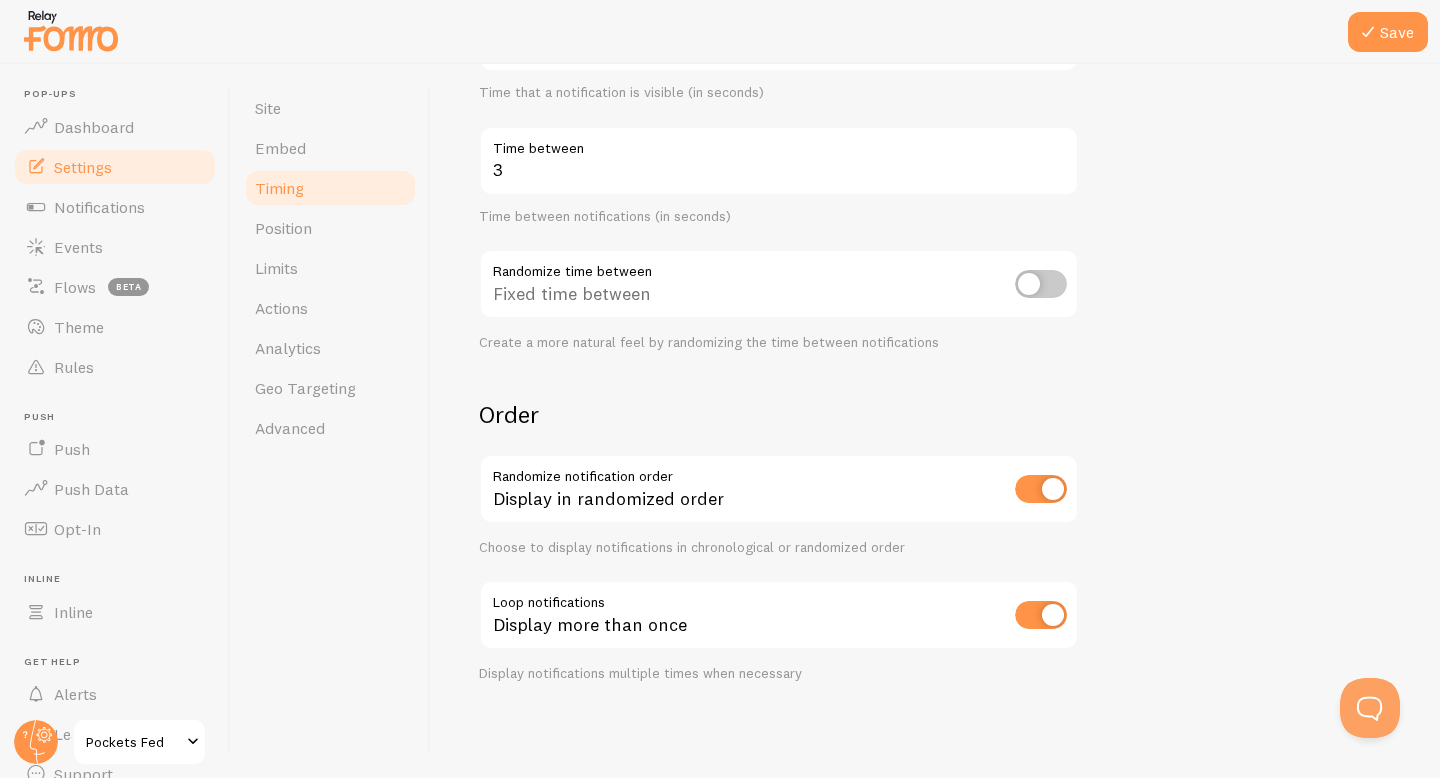 click at bounding box center [1041, 284] 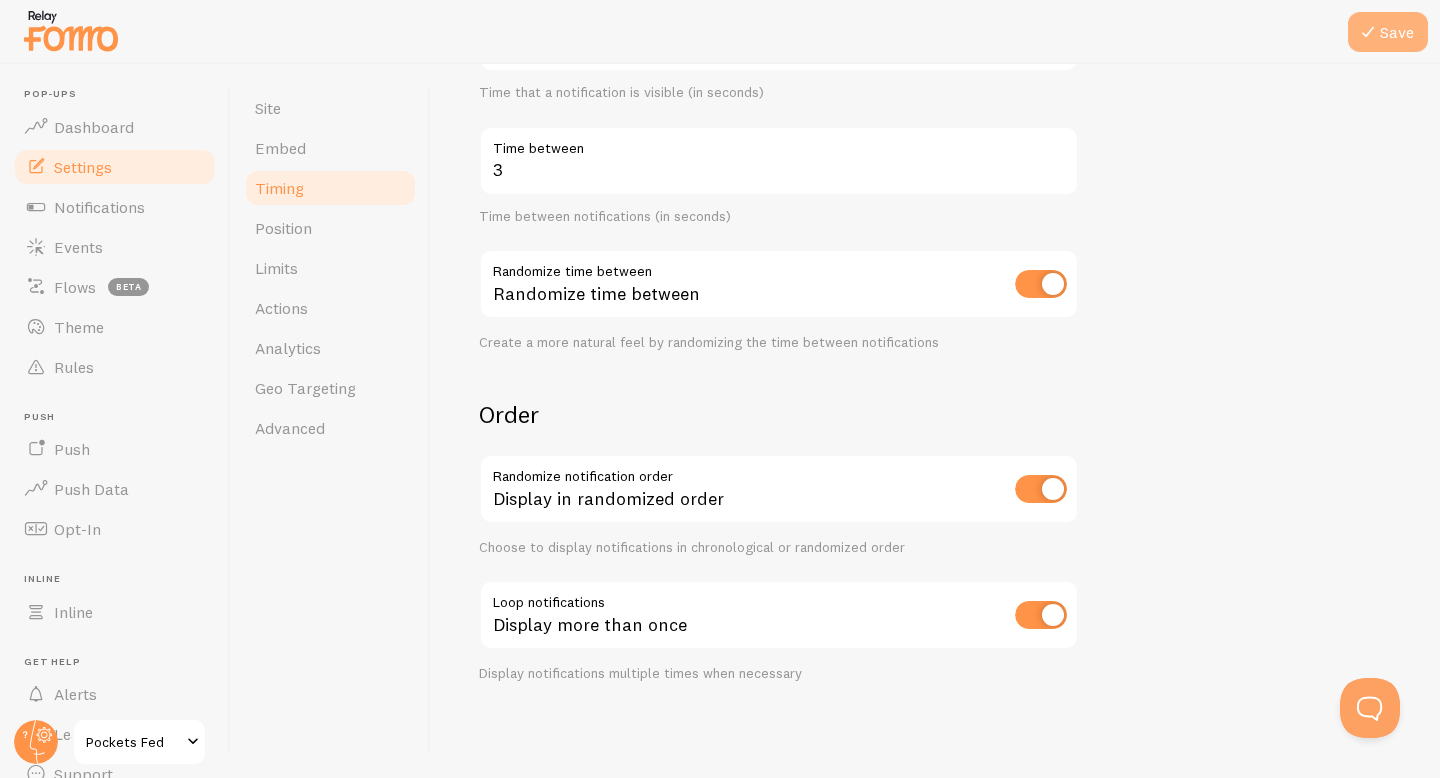 click on "Save" at bounding box center (1388, 32) 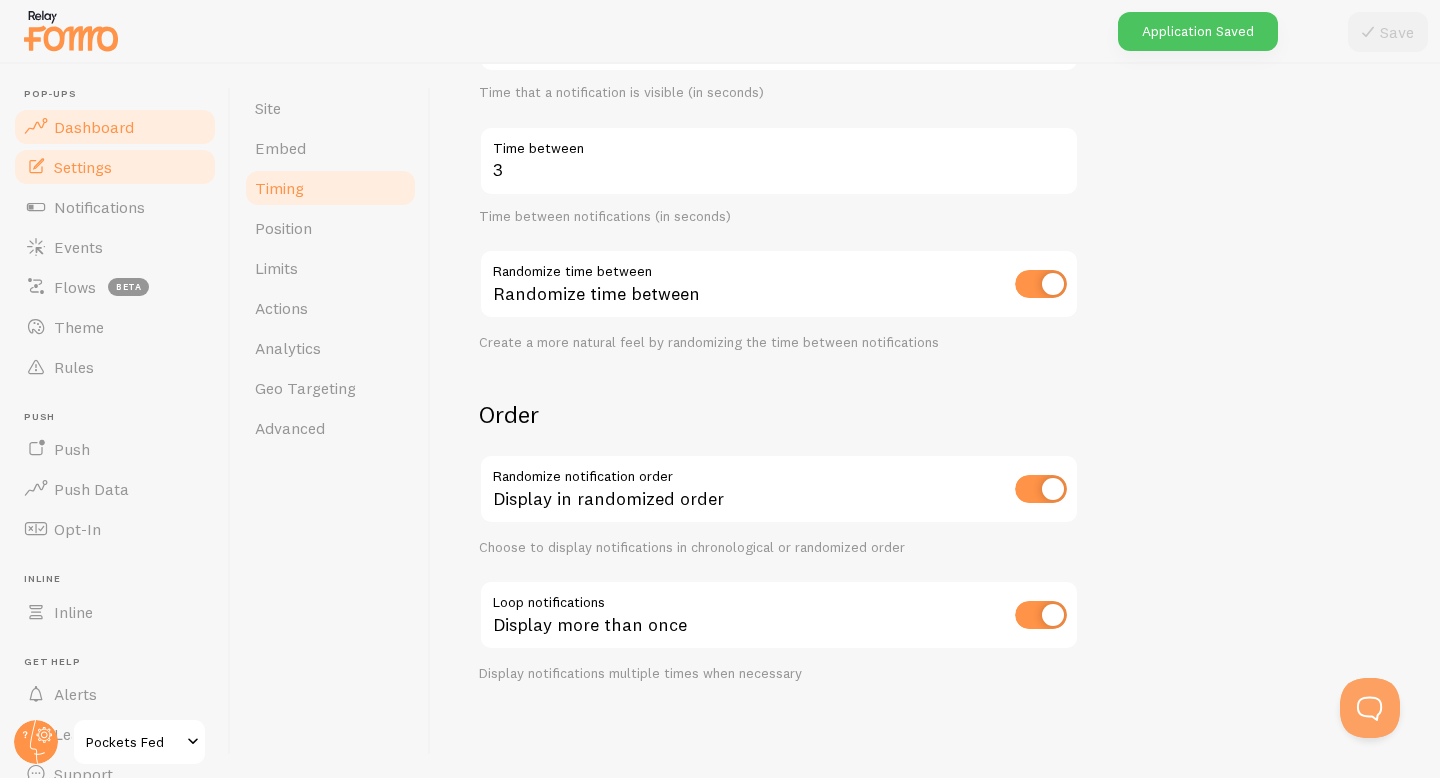 click on "Dashboard" at bounding box center (115, 127) 